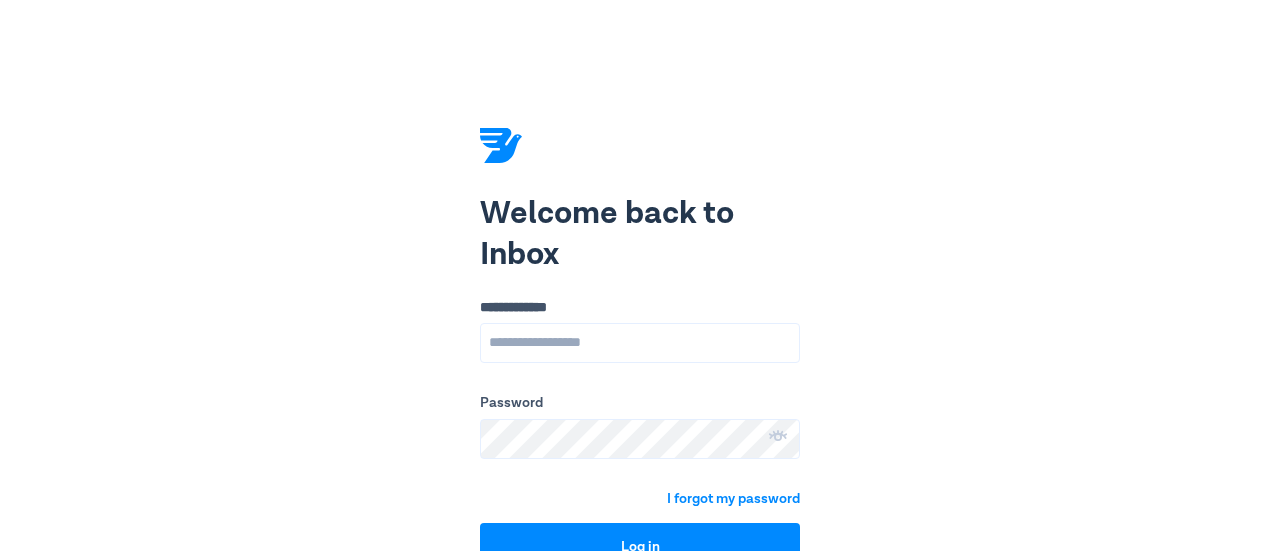 scroll, scrollTop: 0, scrollLeft: 0, axis: both 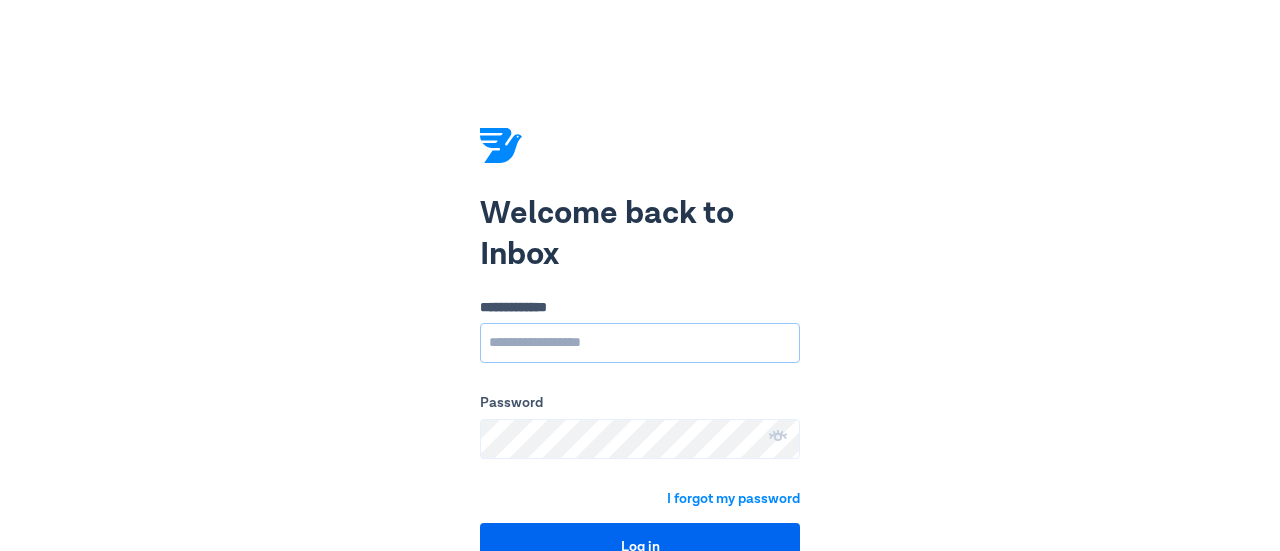 type on "[REDACTED]" 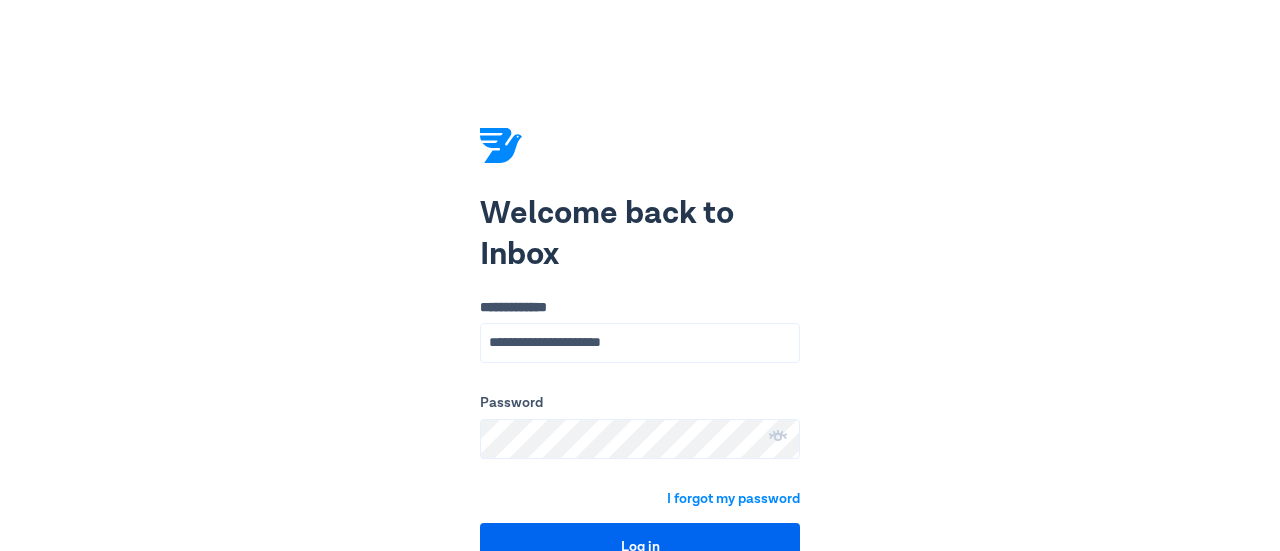 click on "Log in" at bounding box center (640, 547) 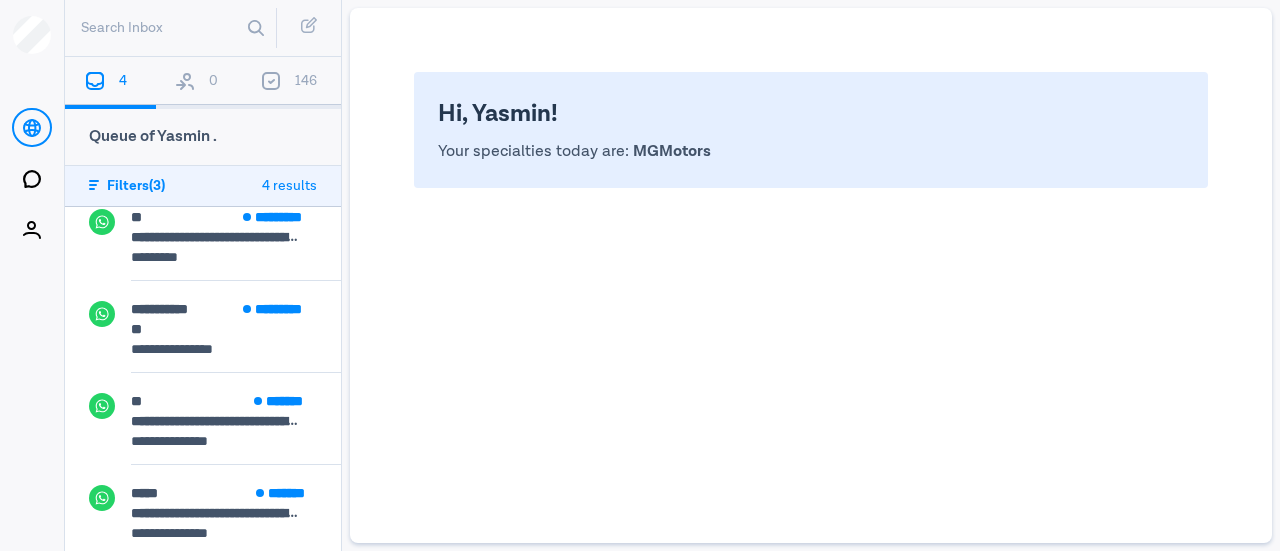 scroll, scrollTop: 22, scrollLeft: 0, axis: vertical 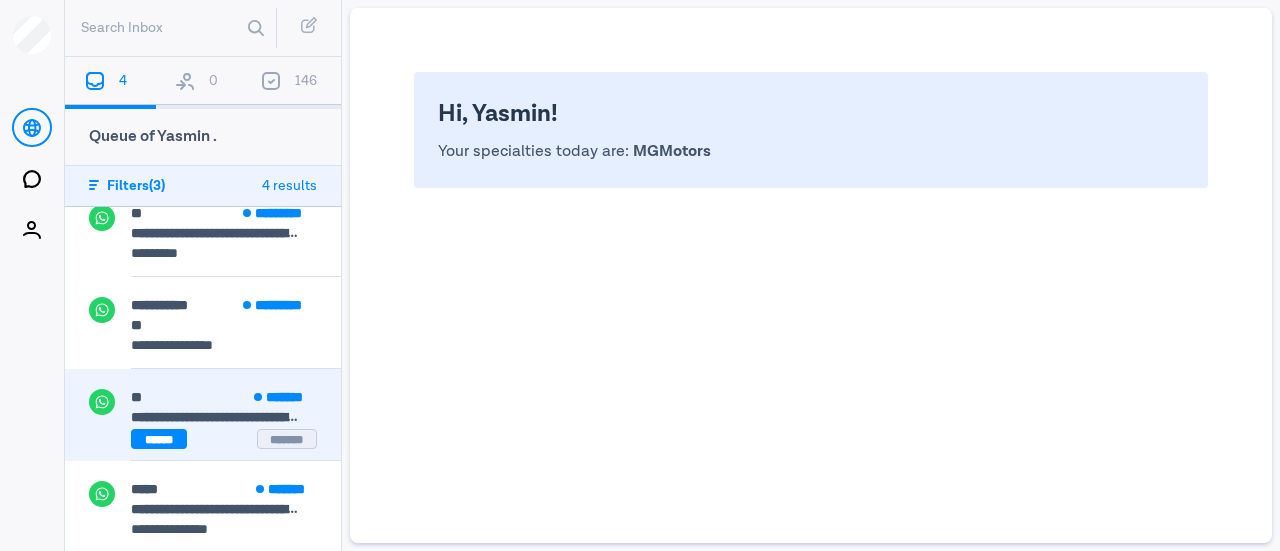 click on "[REDACTED]" at bounding box center [216, 417] 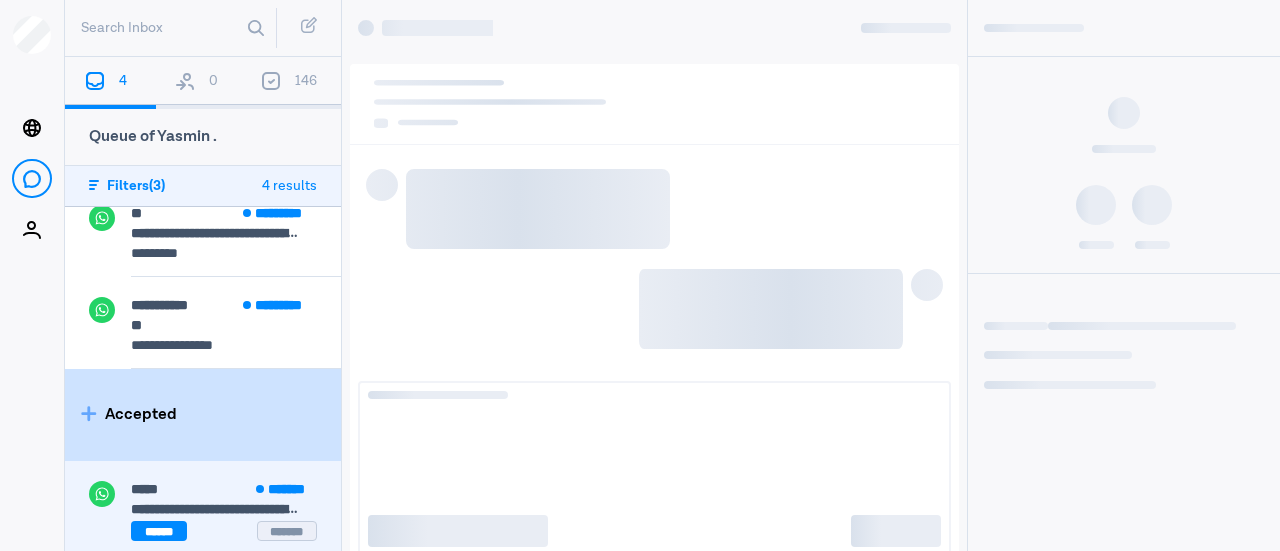 click on "[REDACTED]" at bounding box center (203, 507) 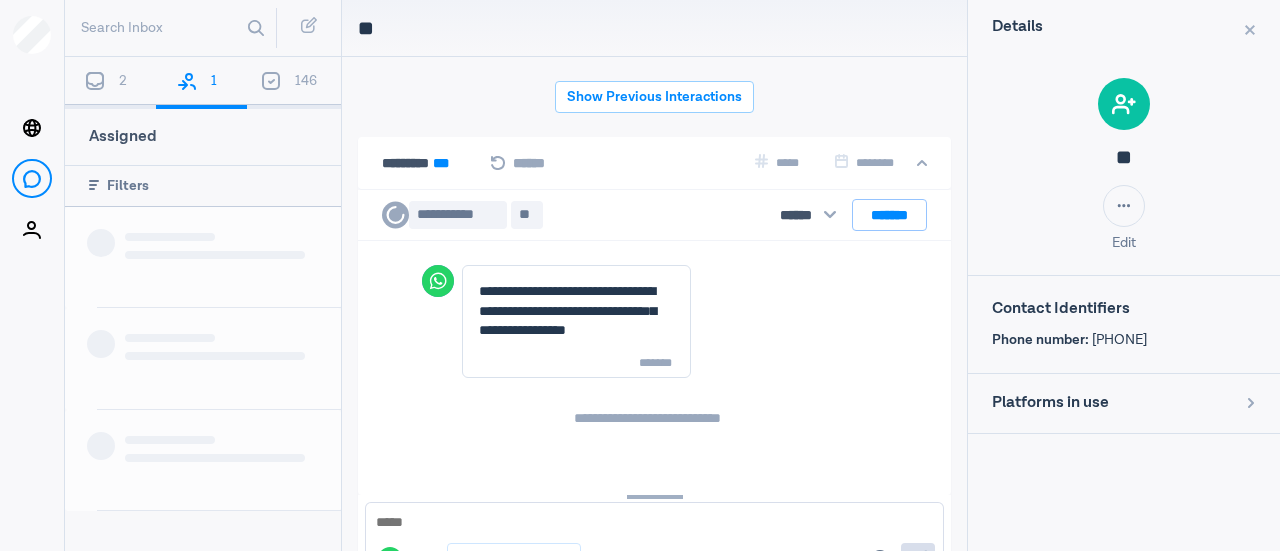 scroll, scrollTop: 78, scrollLeft: 0, axis: vertical 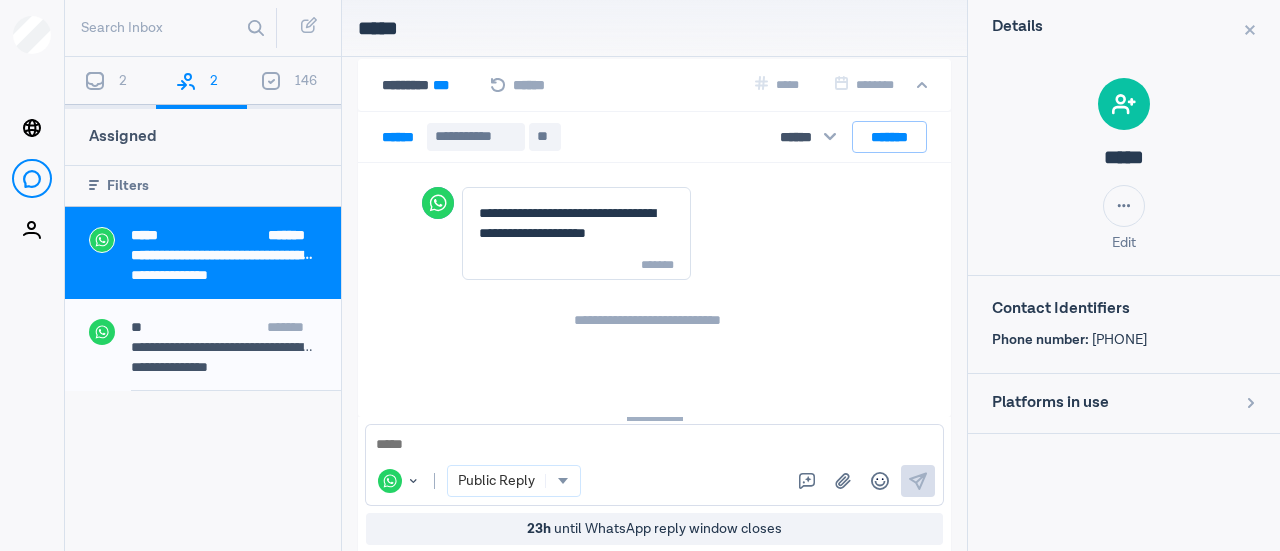 click on "2" at bounding box center [110, 83] 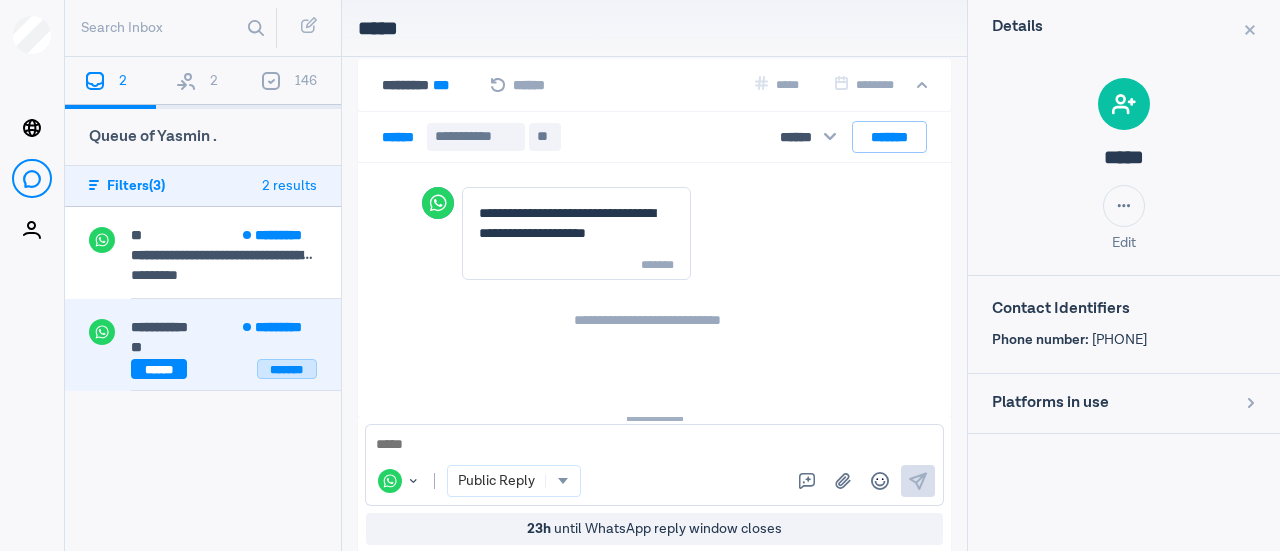 click on "[REDACTED]" at bounding box center [287, 369] 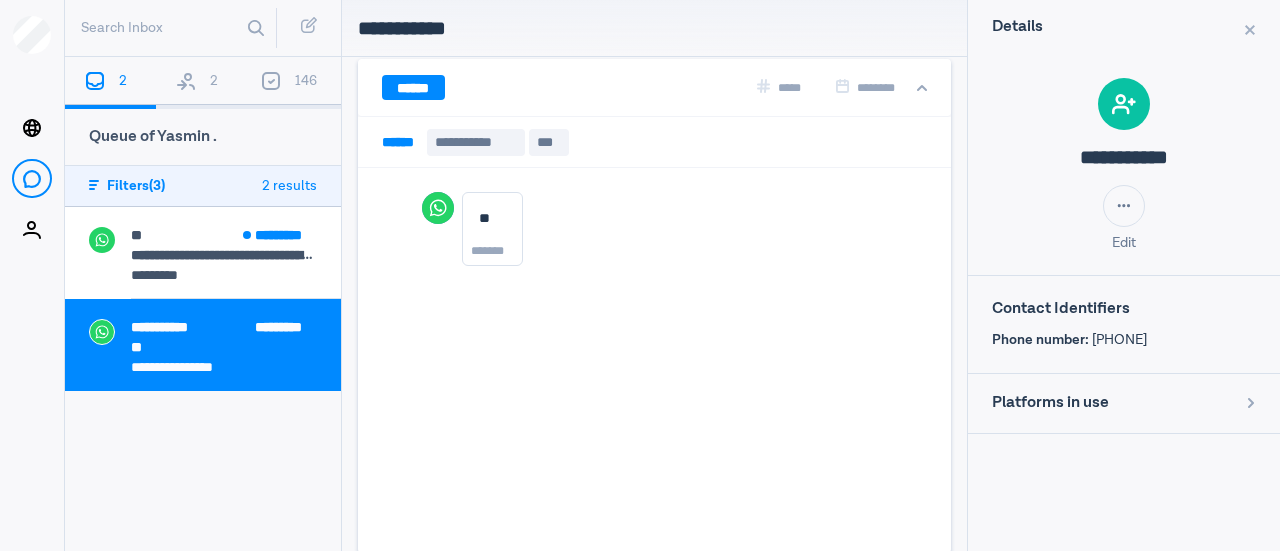 scroll, scrollTop: 0, scrollLeft: 0, axis: both 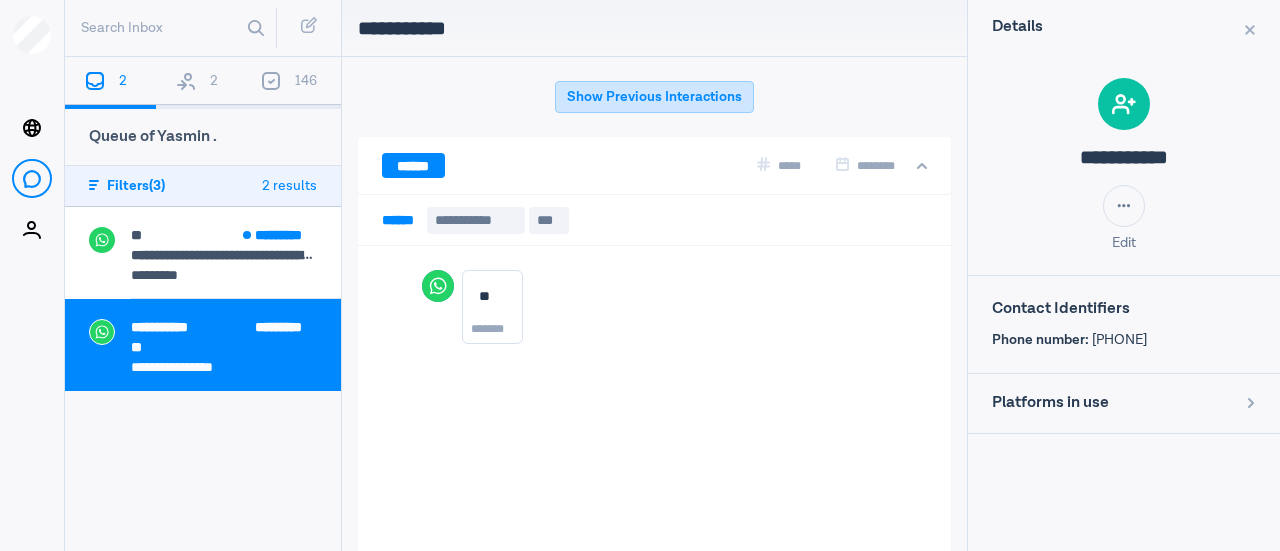 click on "Show Previous Interactions" at bounding box center (654, 97) 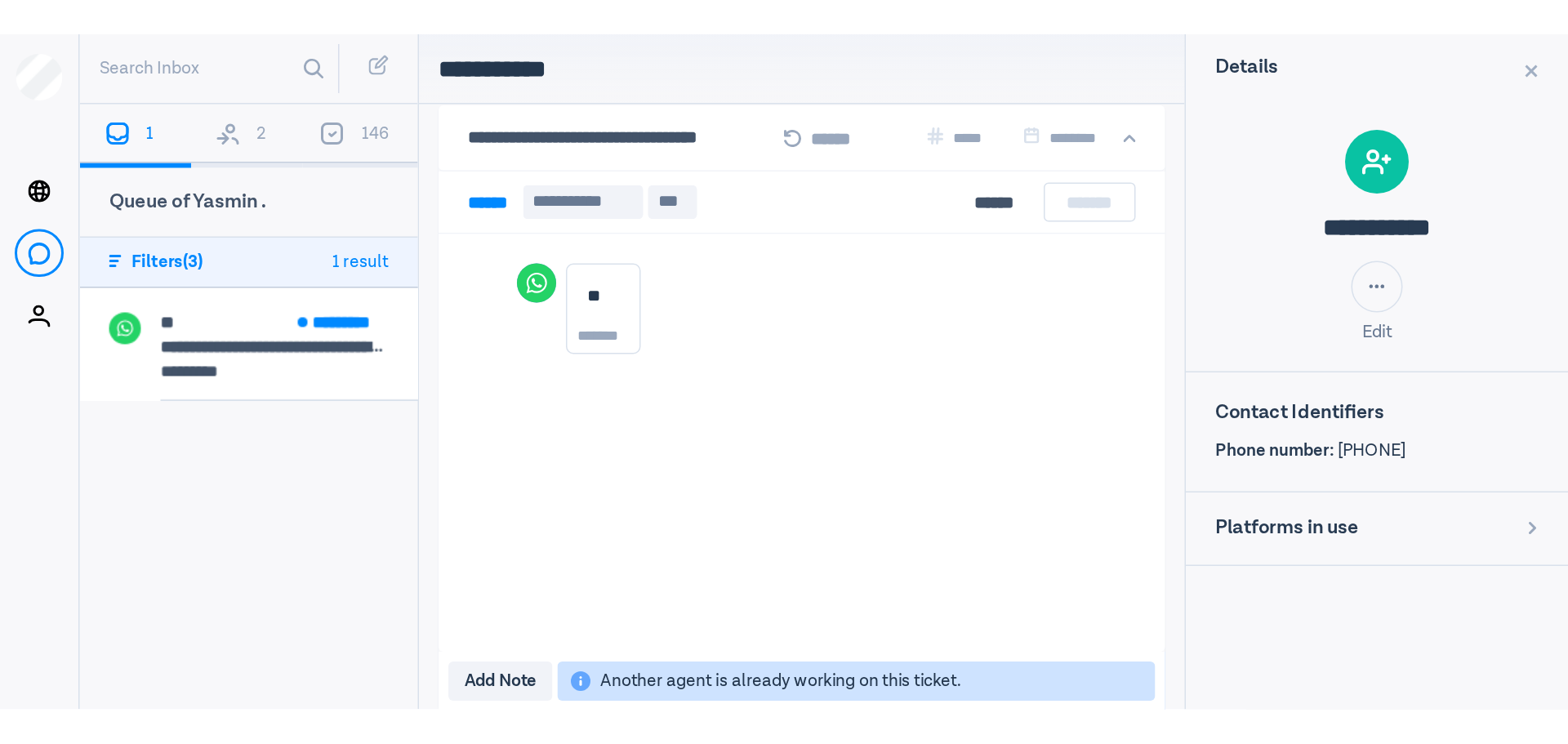 scroll, scrollTop: 65, scrollLeft: 0, axis: vertical 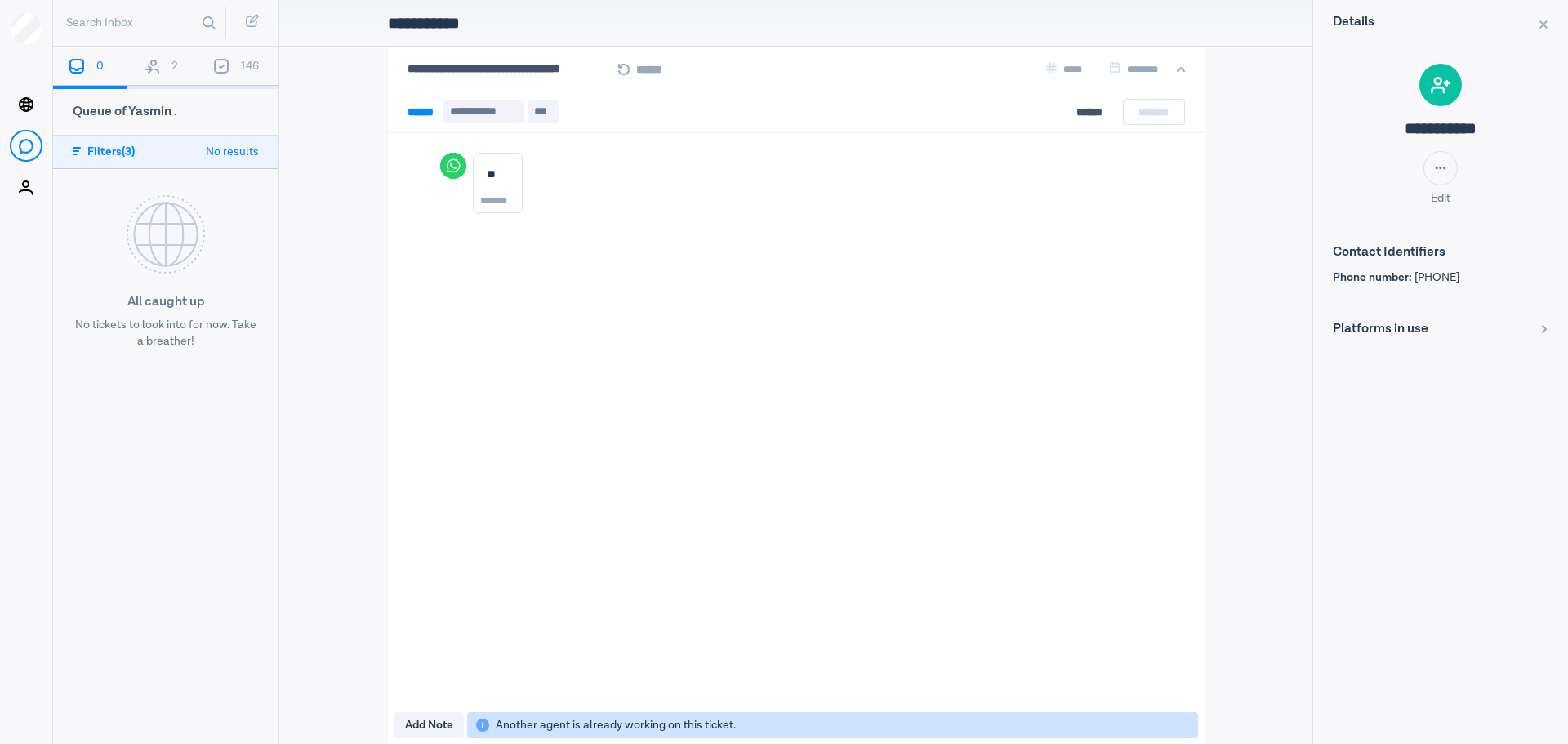 click at bounding box center [152, 66] 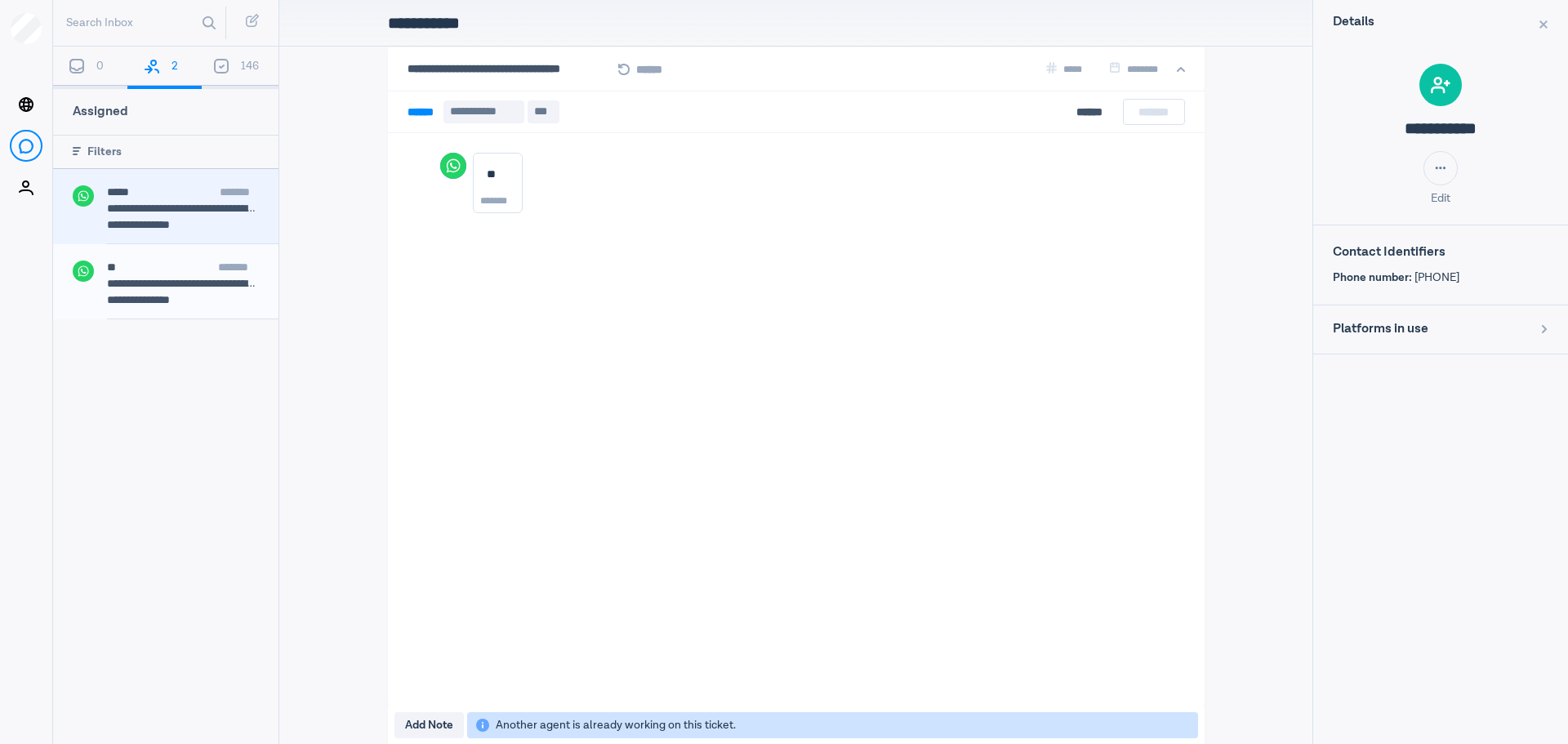 click on "[REDACTED]" at bounding box center [183, 283] 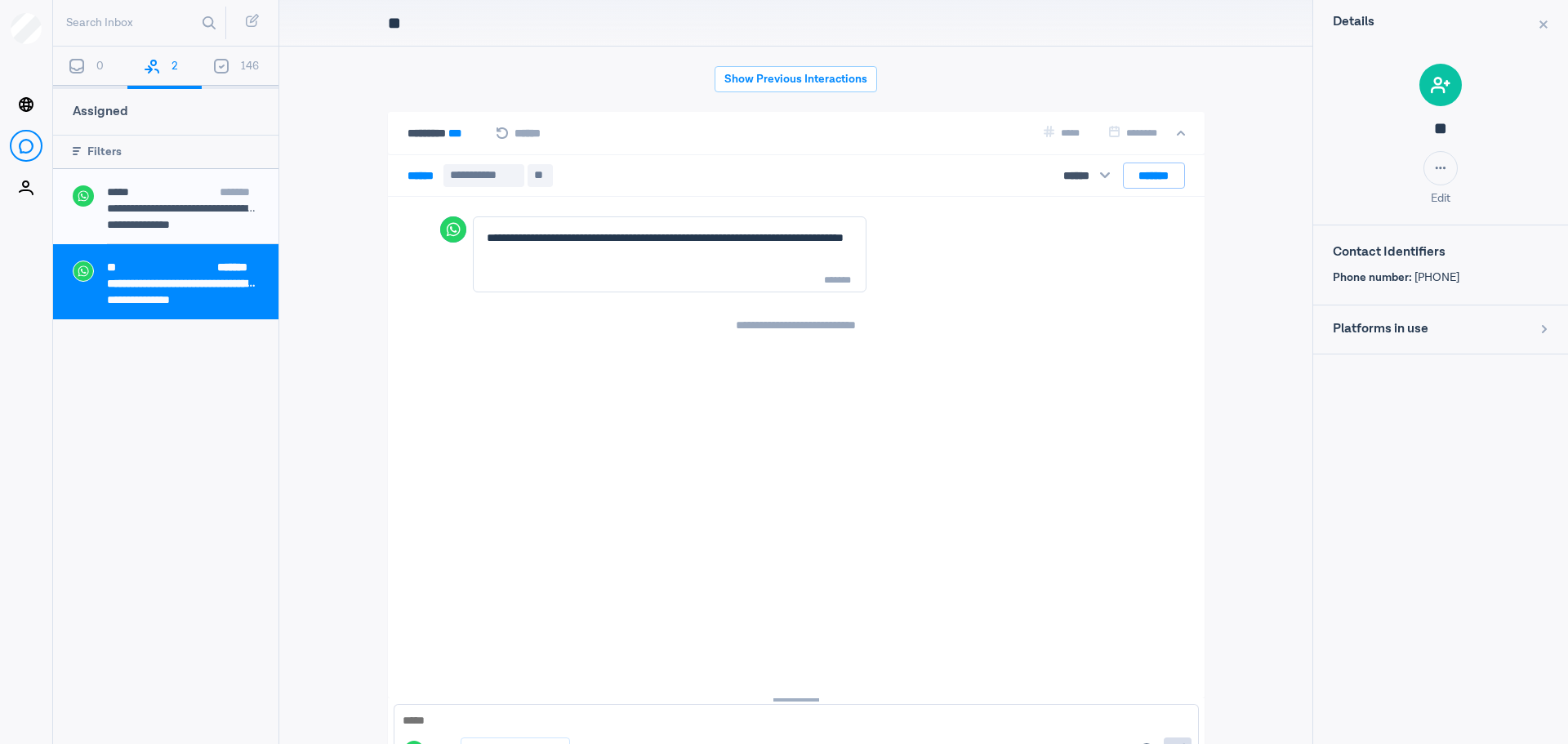 scroll, scrollTop: 65, scrollLeft: 0, axis: vertical 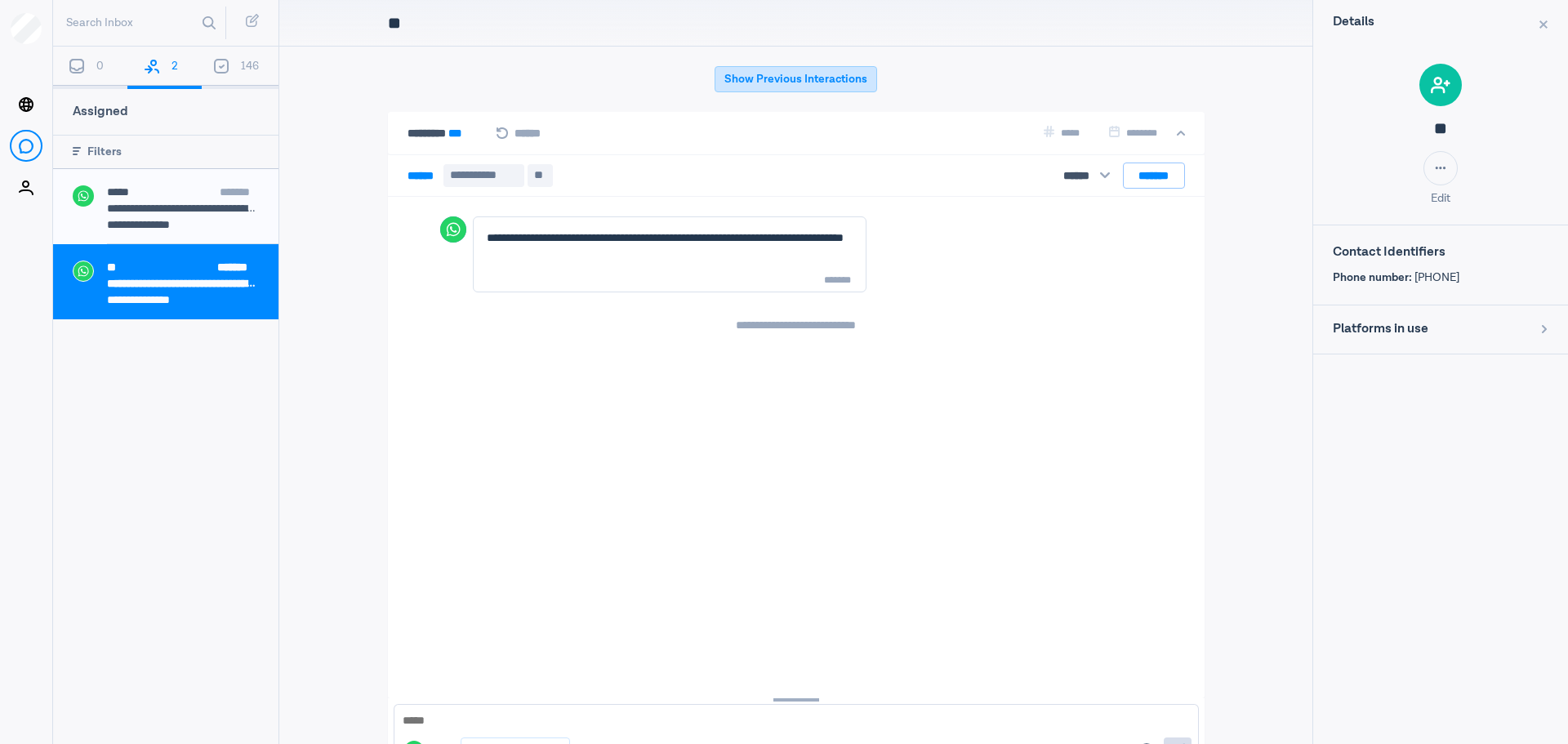 click on "Show Previous Interactions" at bounding box center [795, 79] 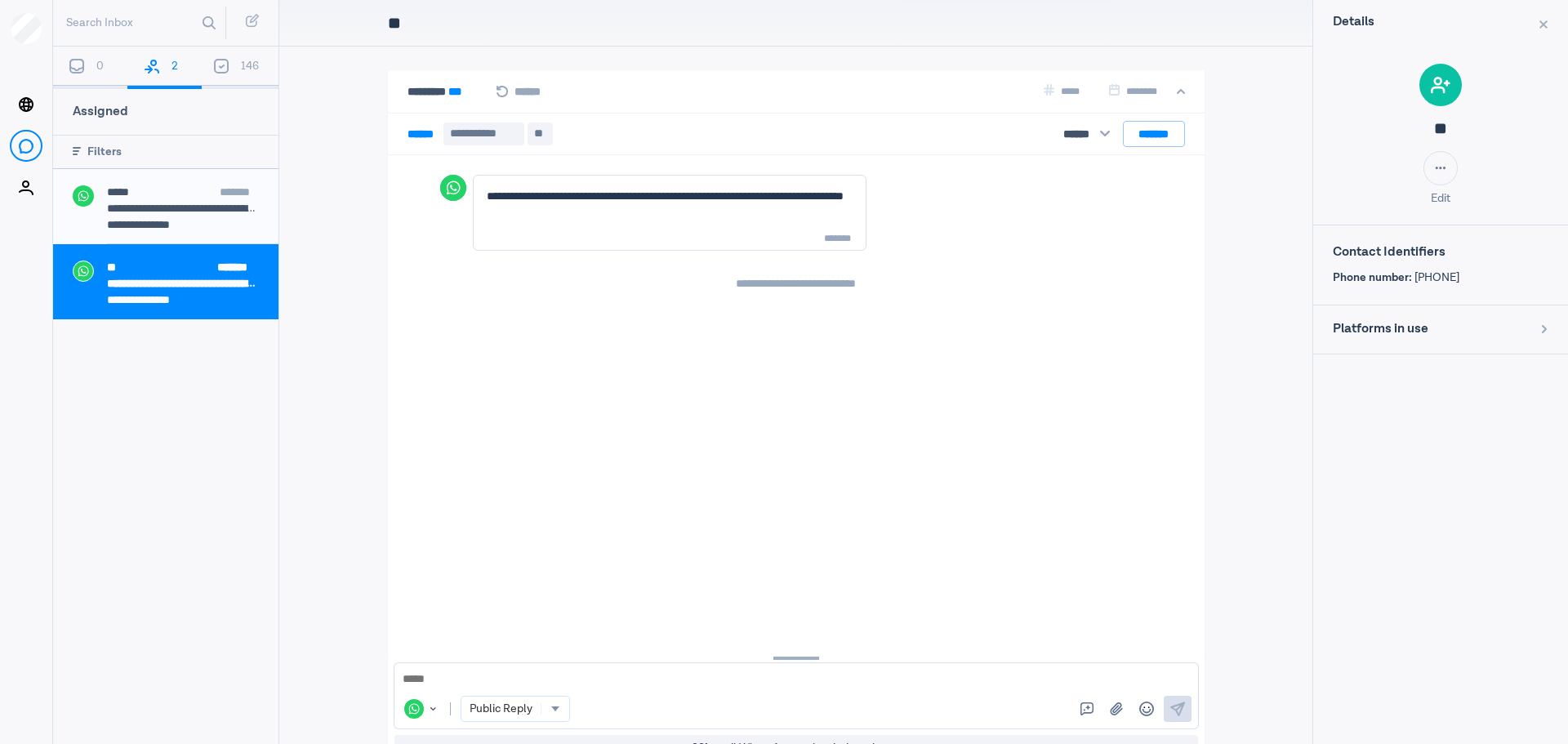 scroll, scrollTop: 65, scrollLeft: 0, axis: vertical 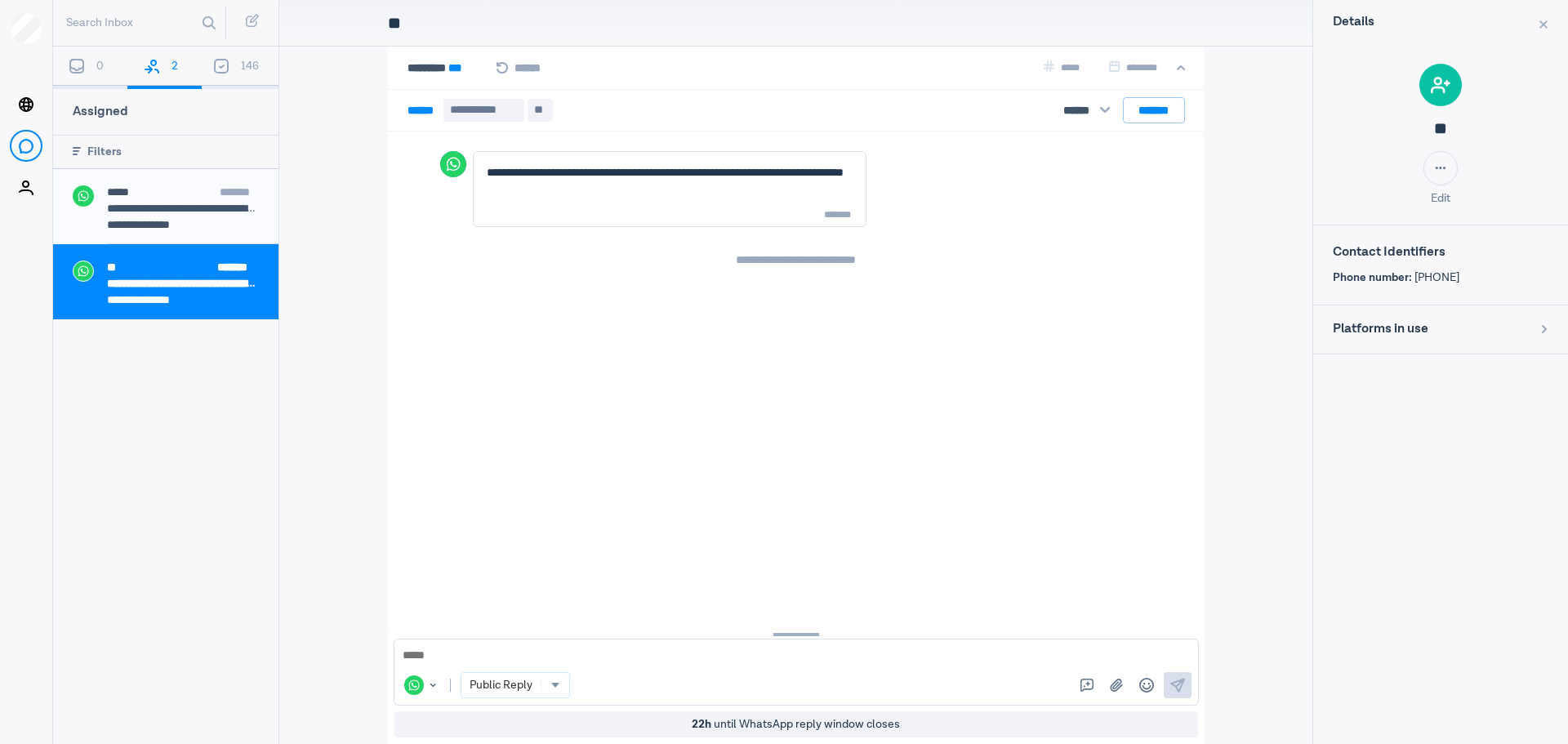 click on "[REDACTED]" at bounding box center (193, 194) 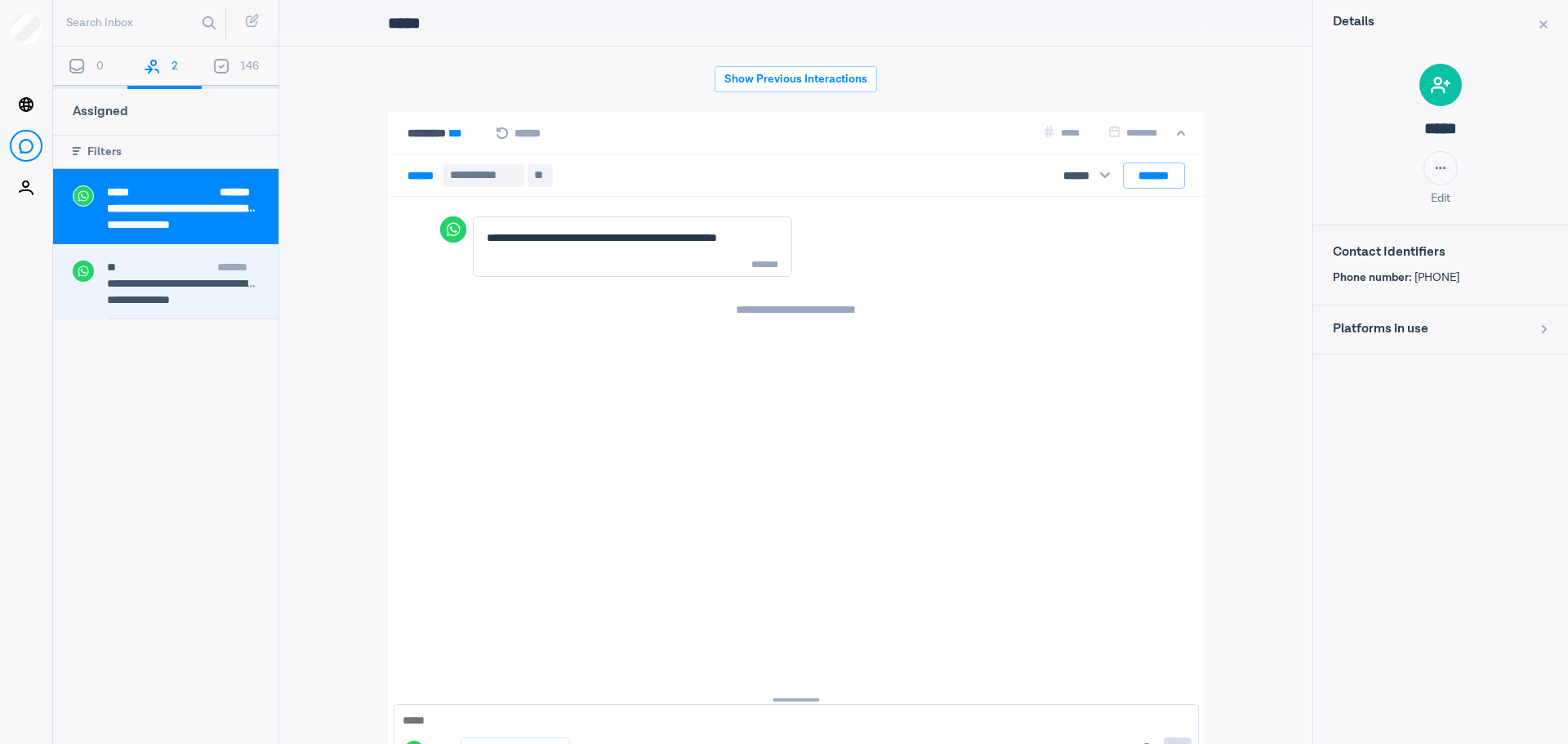 scroll, scrollTop: 65, scrollLeft: 0, axis: vertical 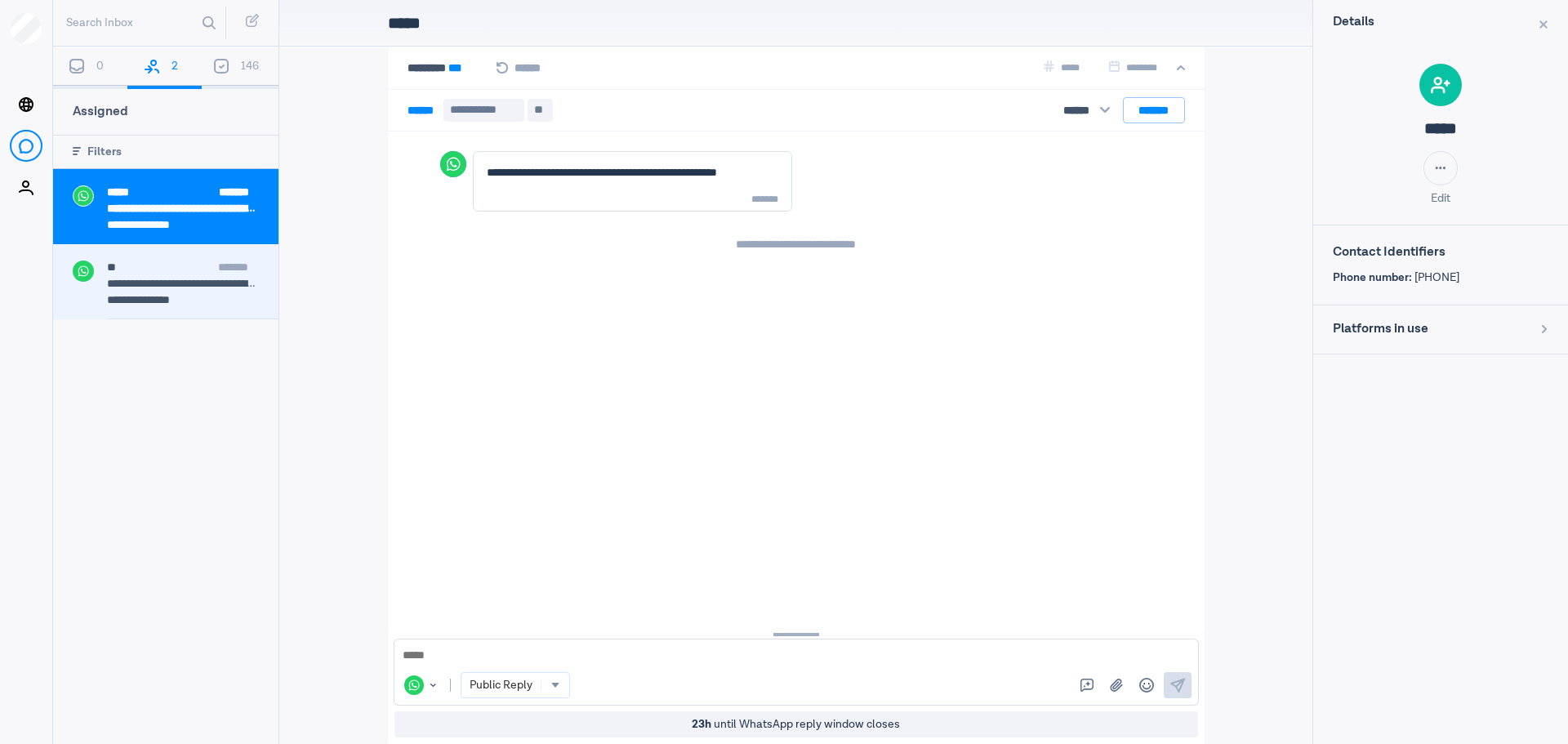 click on "[REDACTED]" at bounding box center (193, 277) 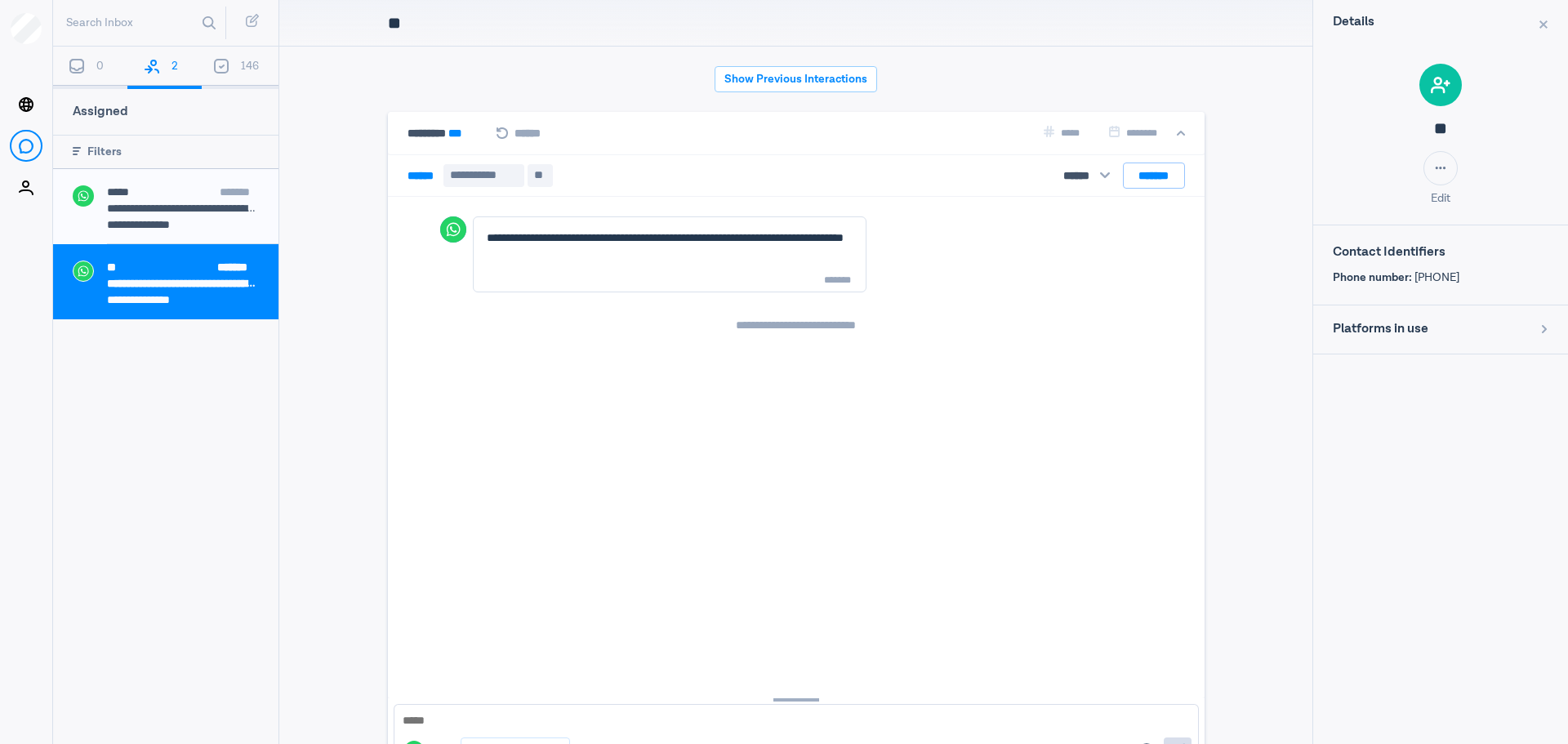 scroll, scrollTop: 65, scrollLeft: 0, axis: vertical 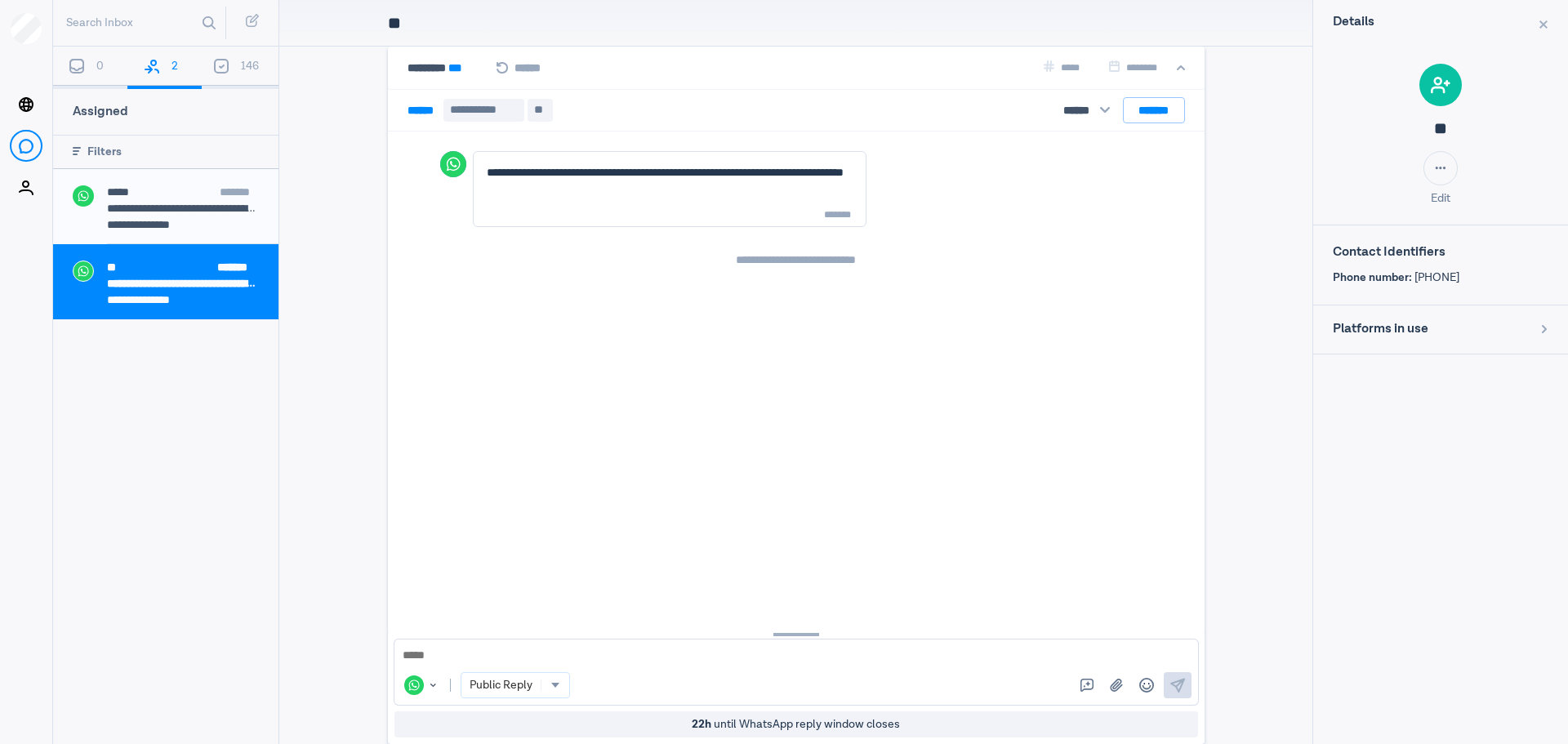 click on "WhatsApp Change channel or identifier : WhatsApp Public Reply Canned Replies Upload media Emojis Send" at bounding box center (796, 685) 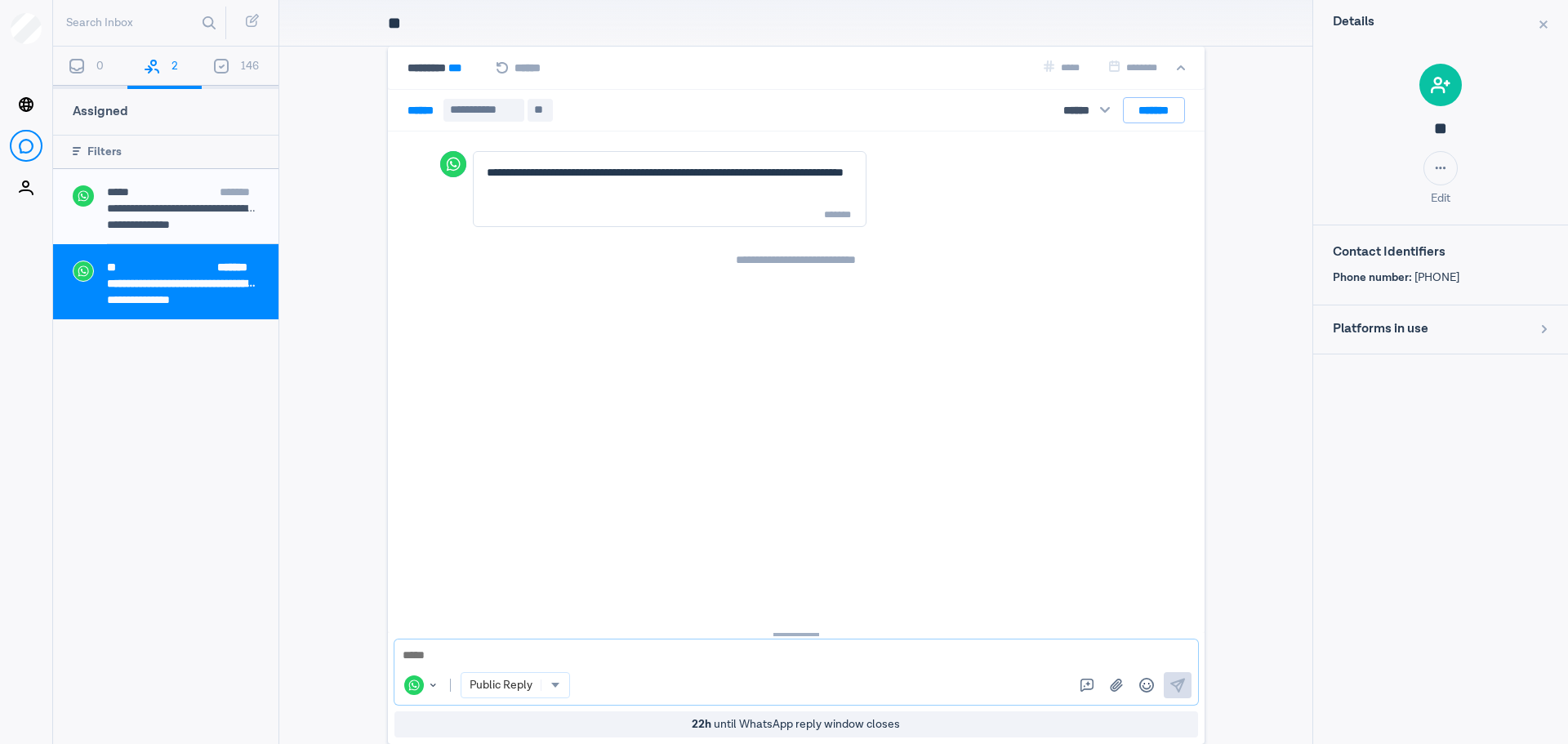 click at bounding box center (796, 656) 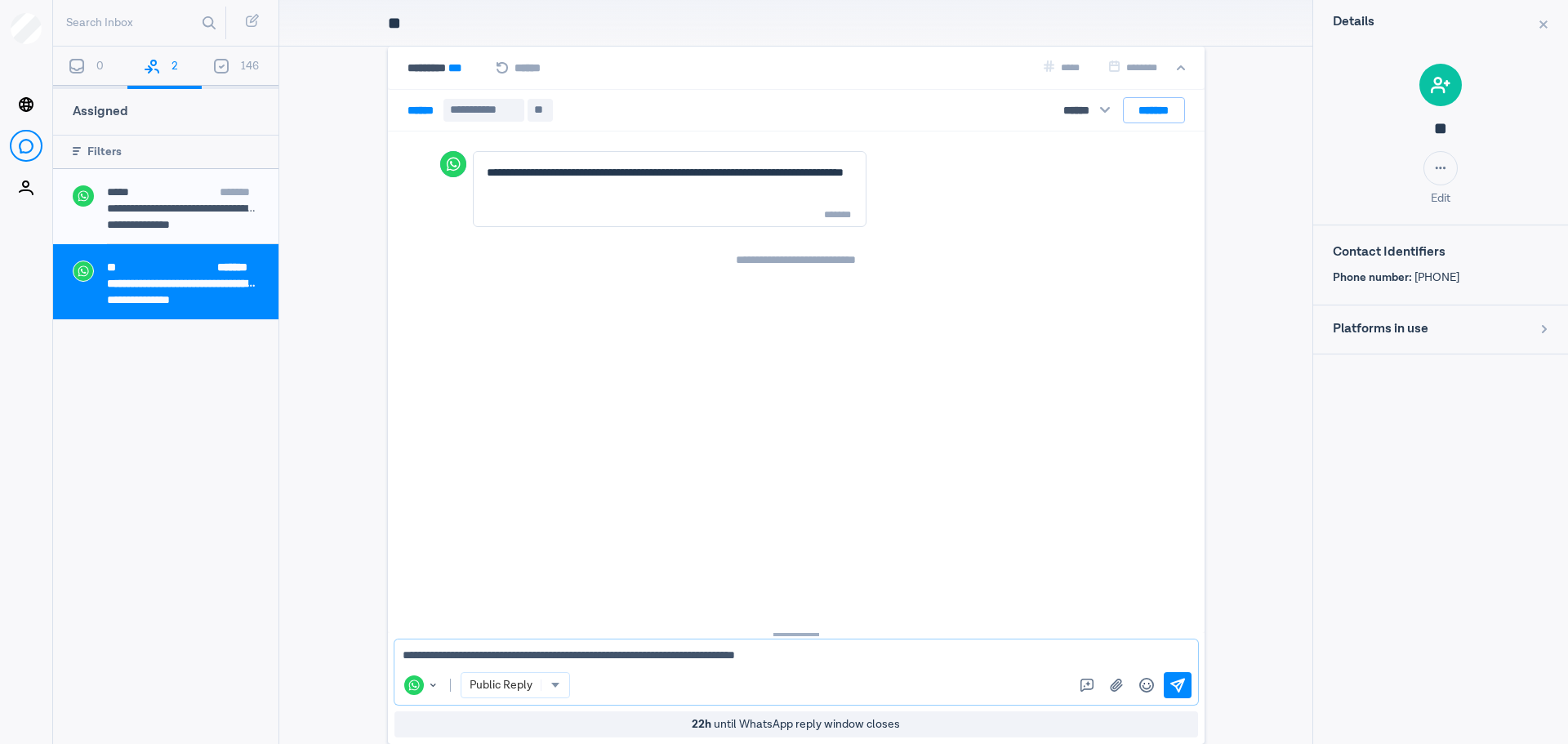 drag, startPoint x: 817, startPoint y: 657, endPoint x: 766, endPoint y: 663, distance: 51.352 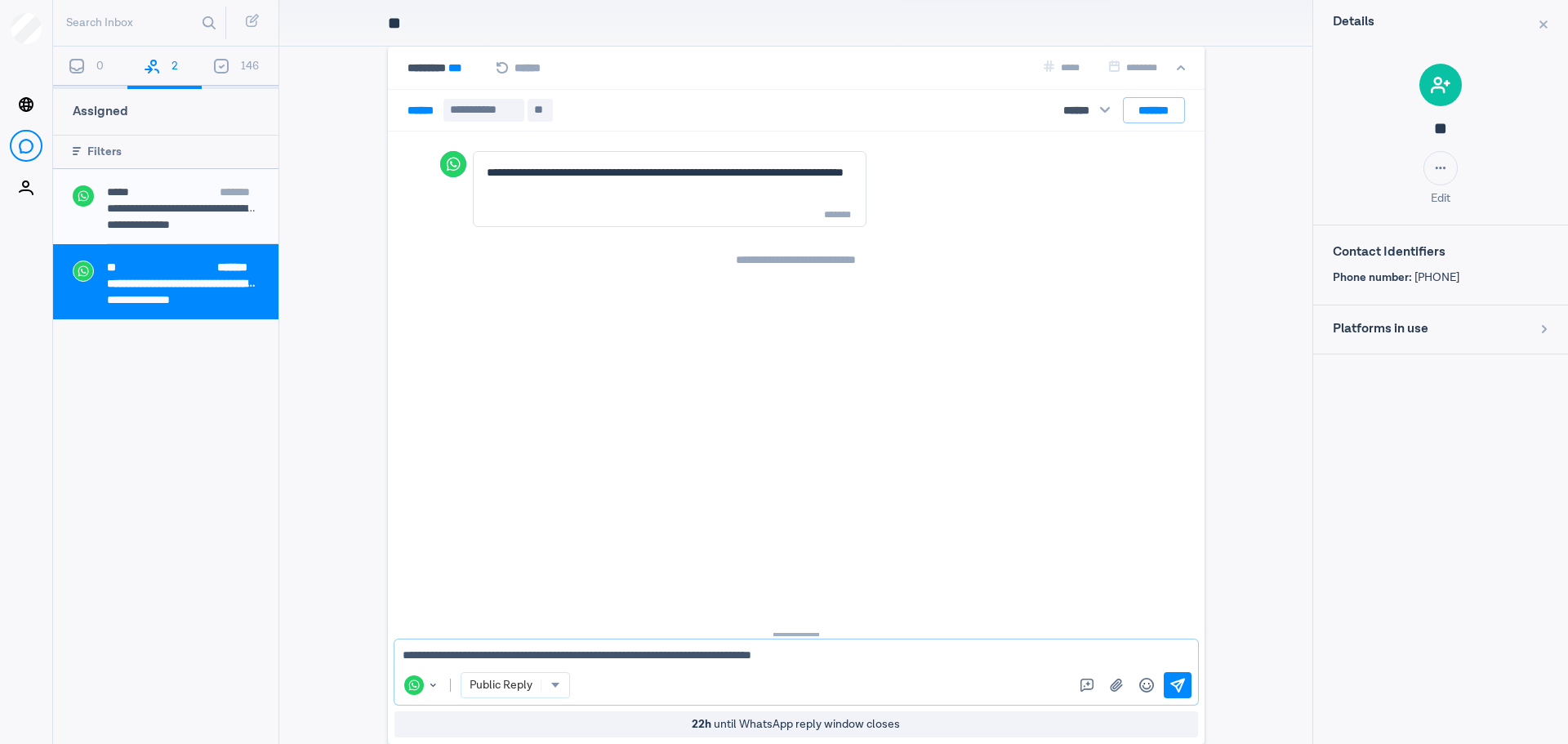 click on "[REDACTED]" at bounding box center (796, 656) 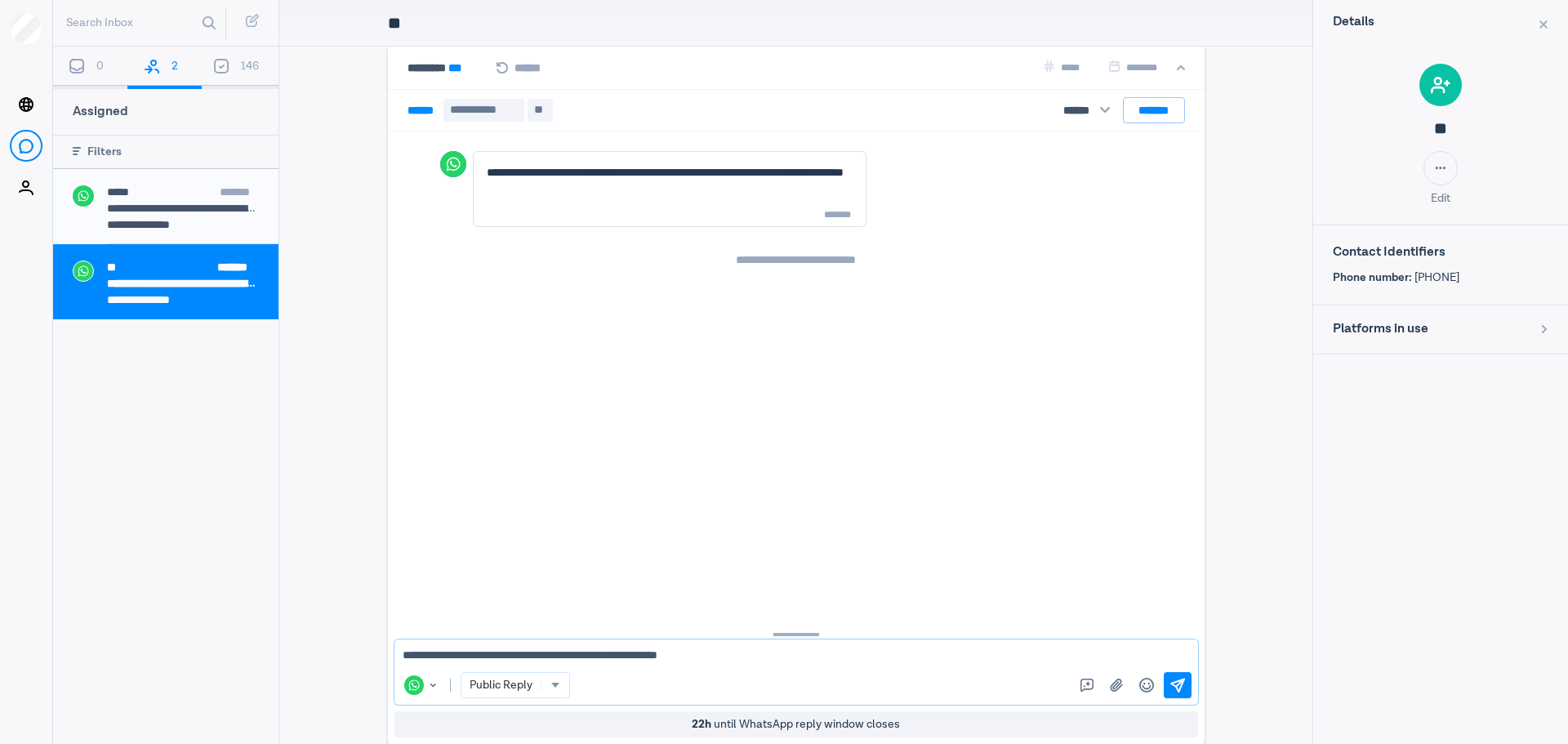 click on "[REDACTED]" at bounding box center [796, 656] 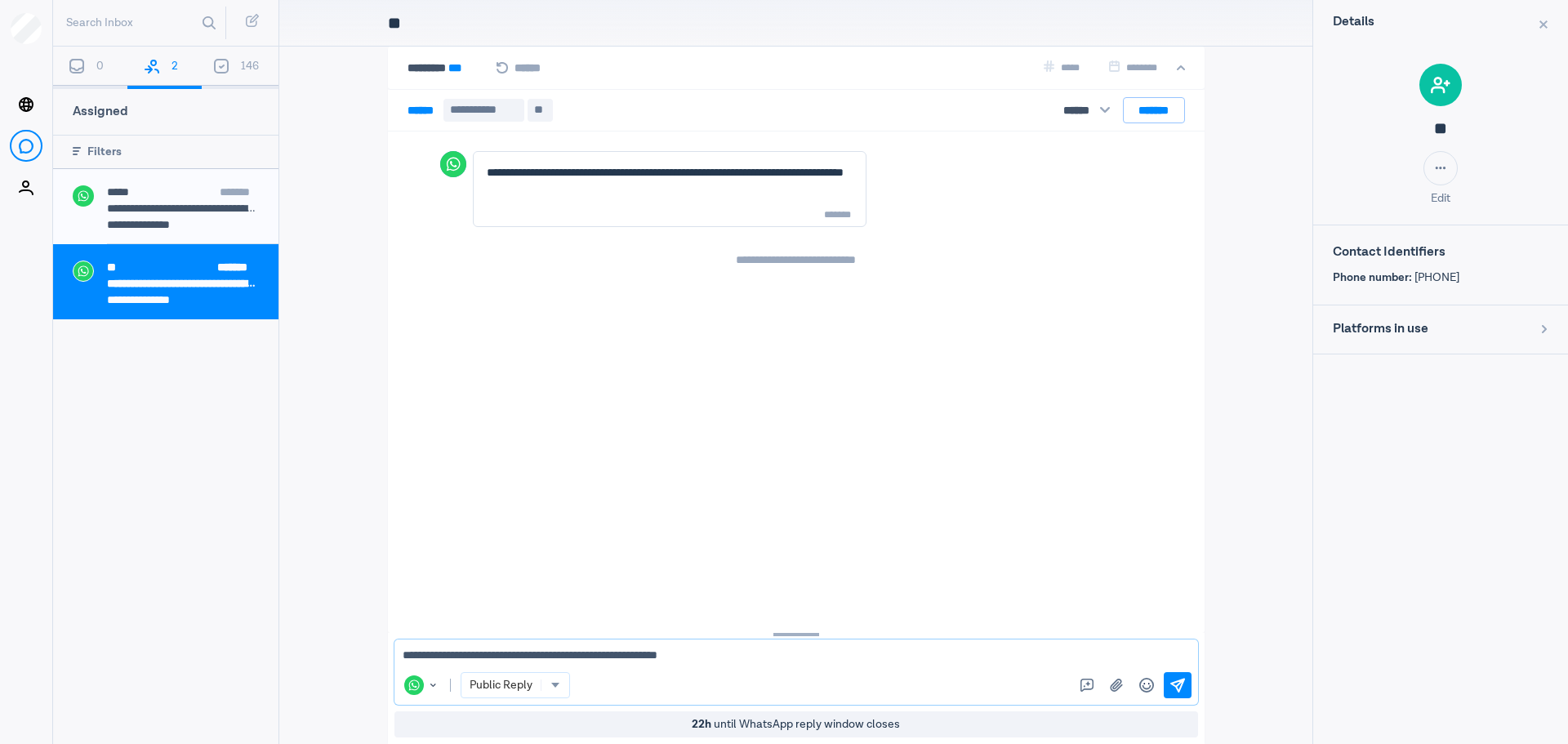 type on "[REDACTED]" 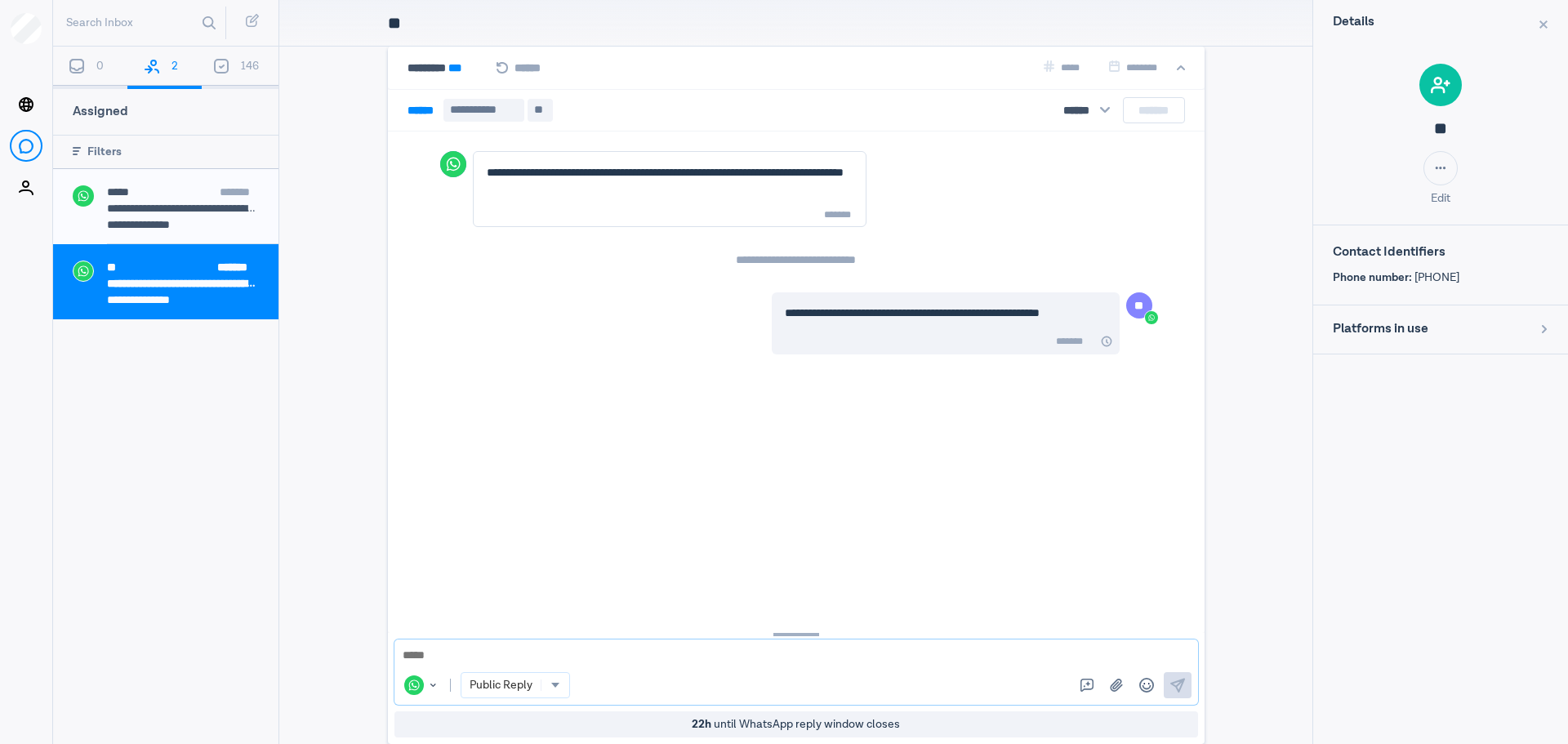 paste on "[REDACTED]
[REDACTED]" 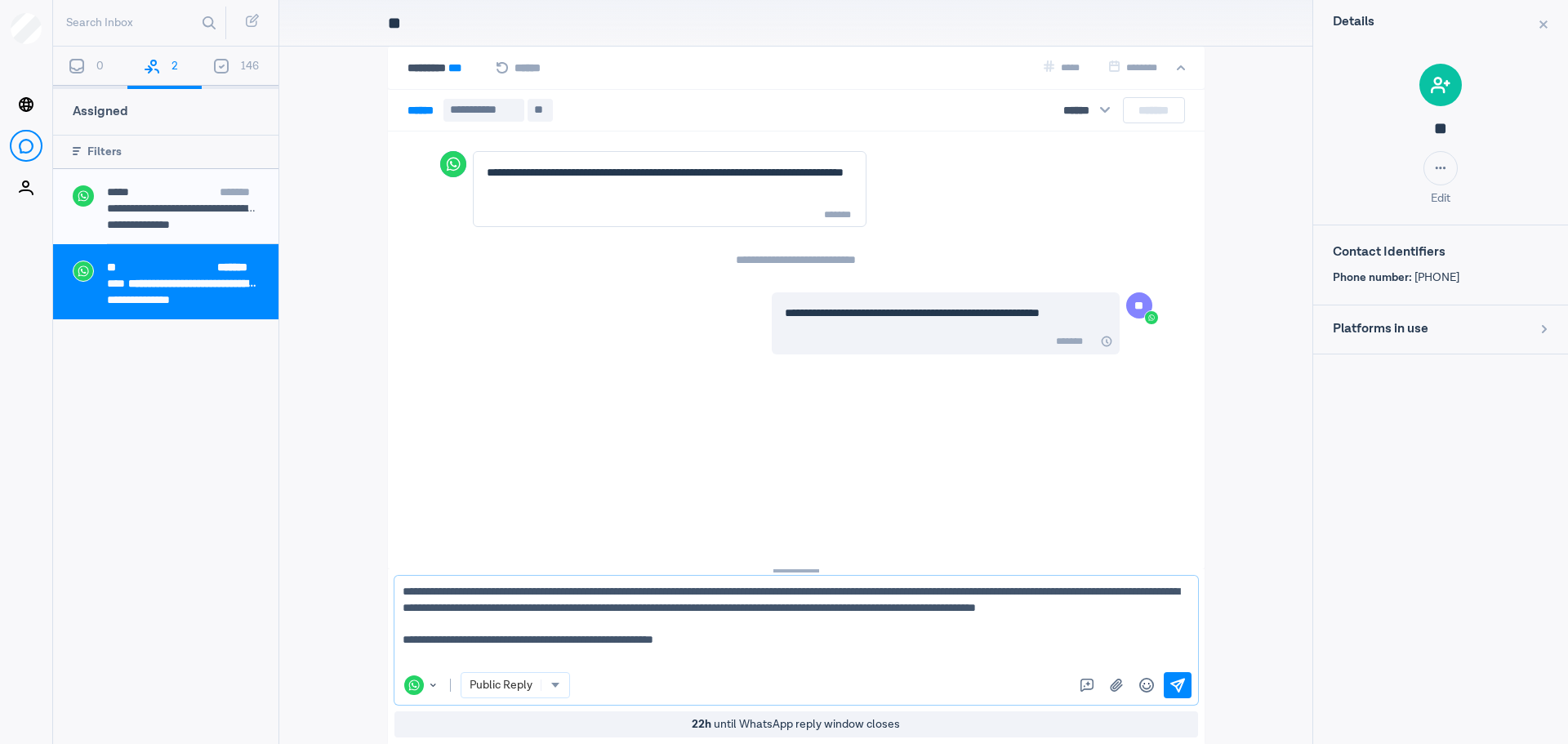 type on "[REDACTED]
[REDACTED]" 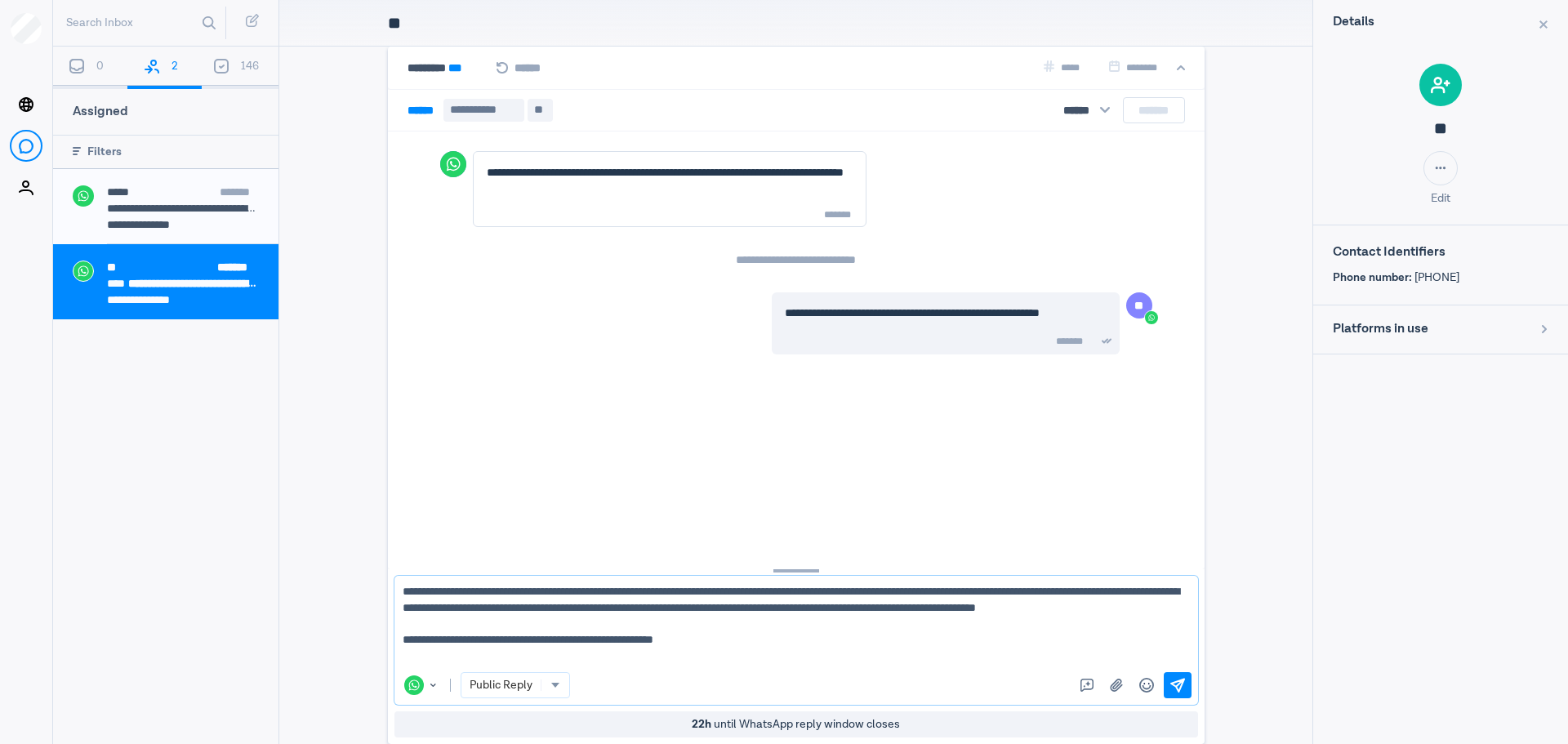 click on "[REDACTED]
[REDACTED]" at bounding box center (796, 624) 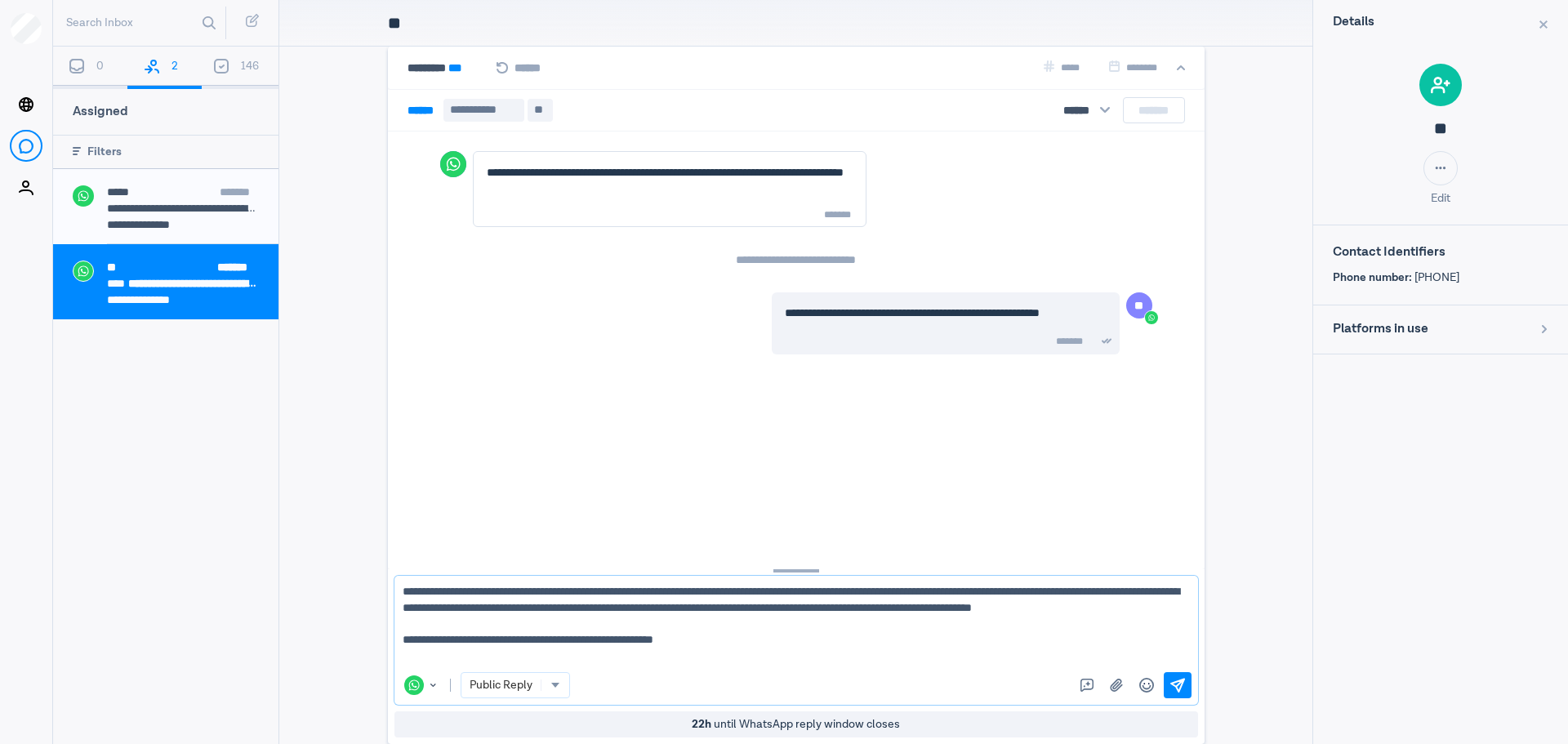 paste on "[REDACTED]" 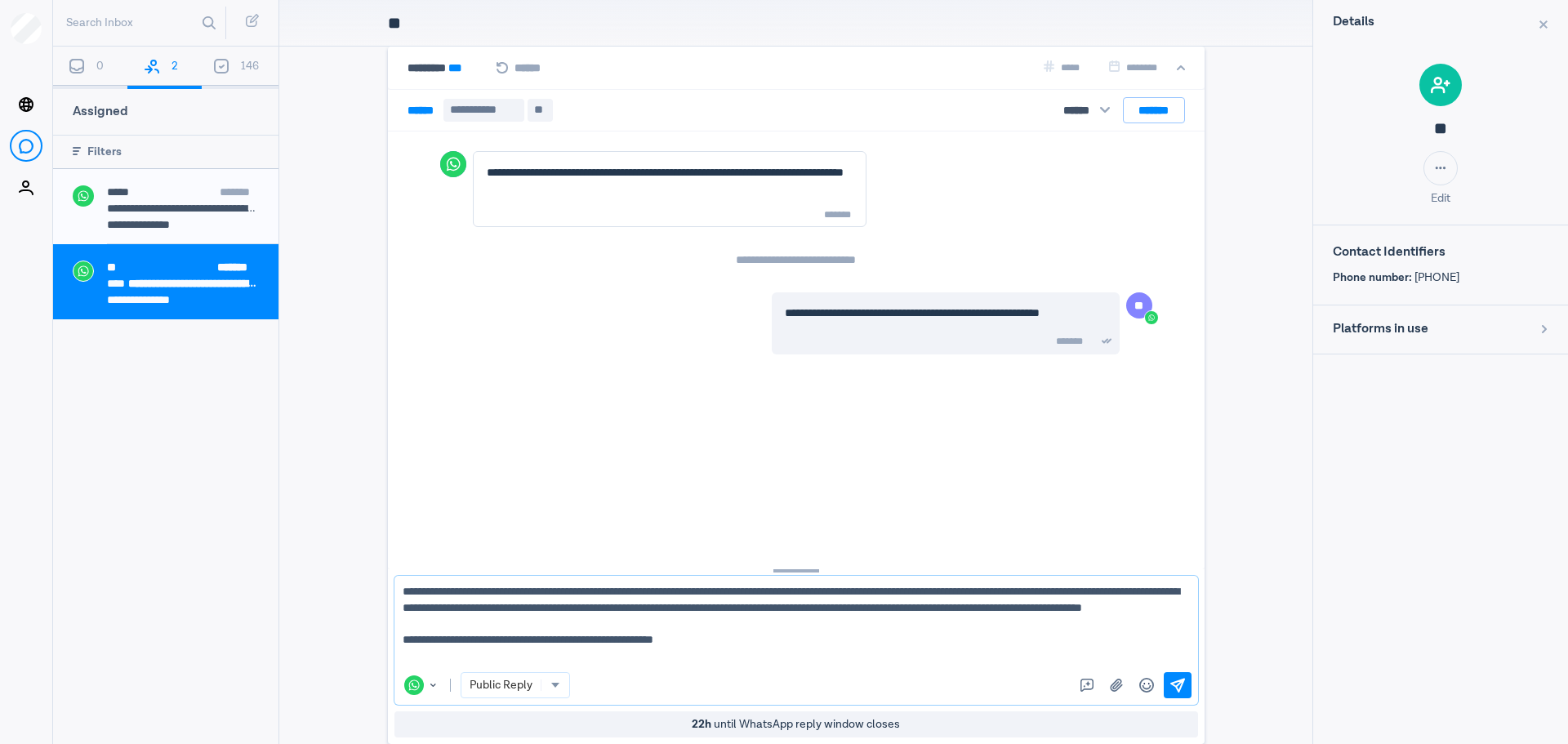 click on "[REDACTED]
[REDACTED]" at bounding box center (796, 624) 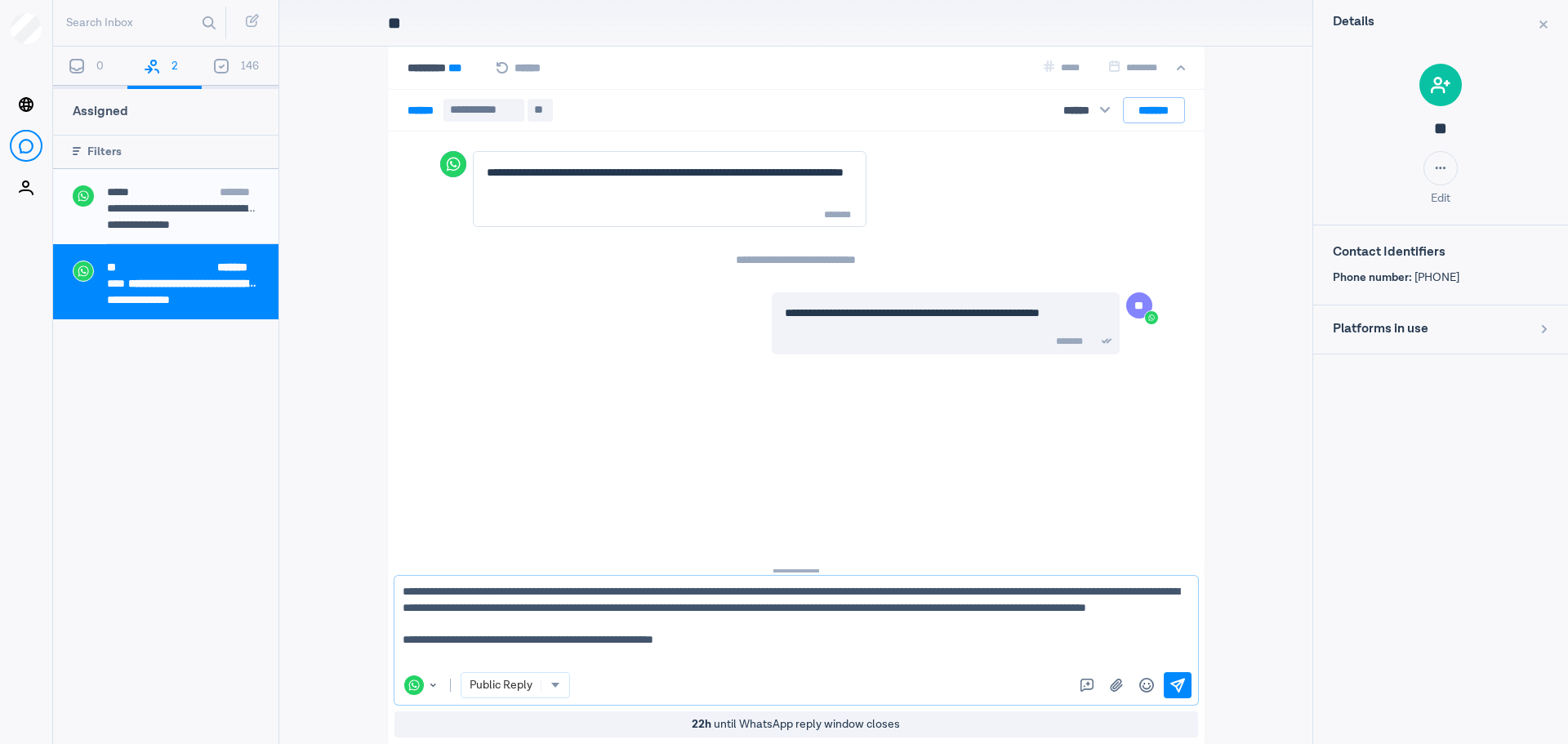 drag, startPoint x: 723, startPoint y: 656, endPoint x: 339, endPoint y: 648, distance: 384.08332 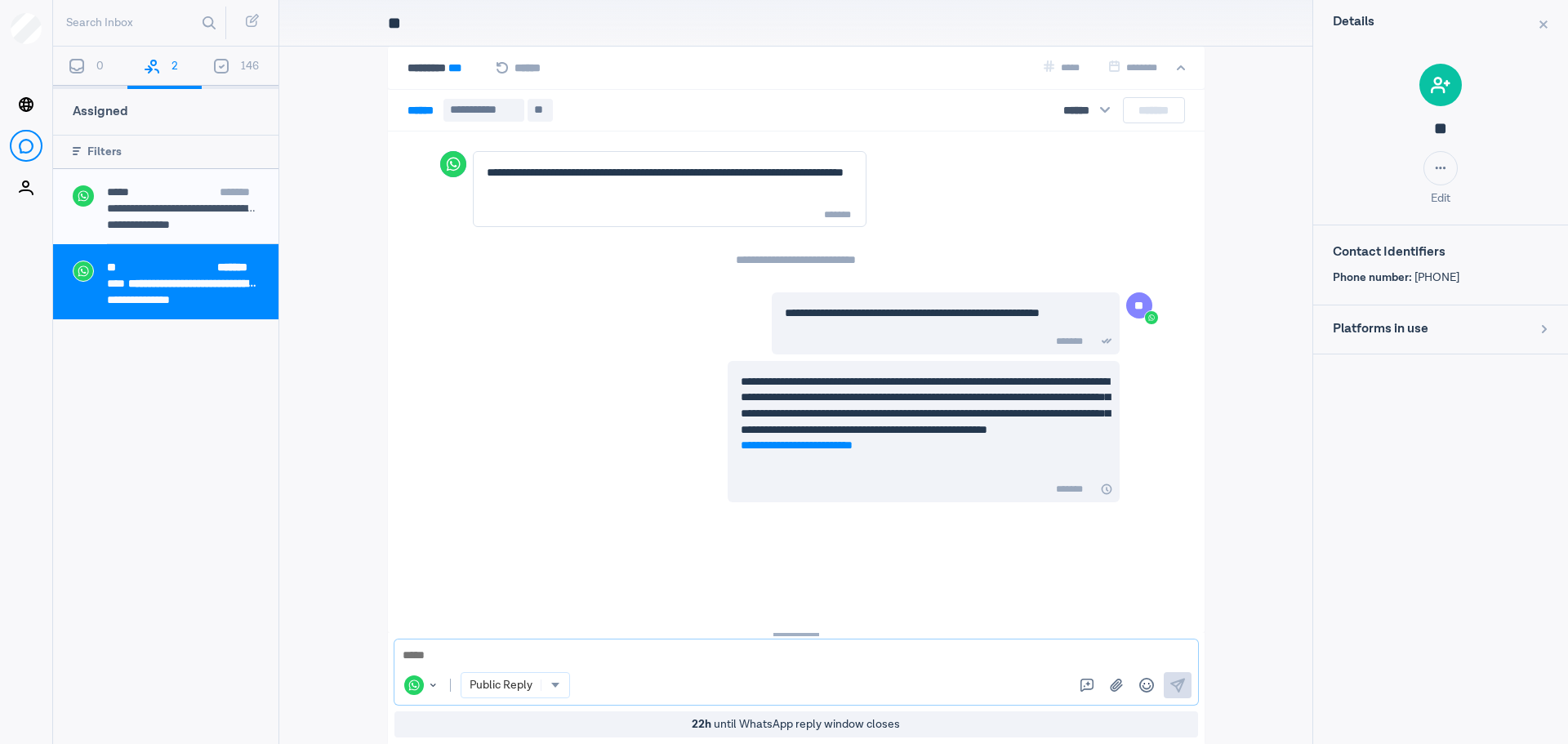 paste on "[REDACTED]" 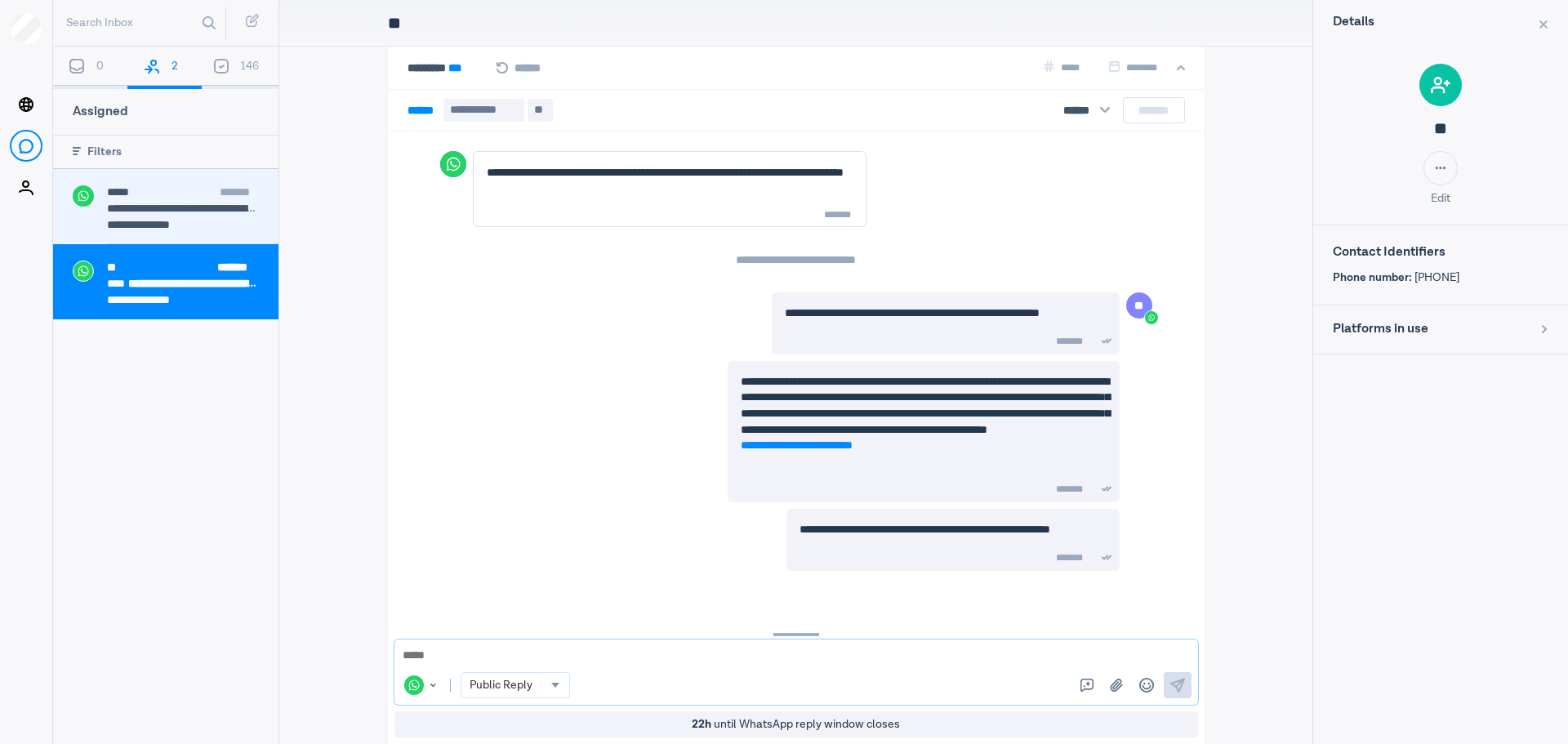 type 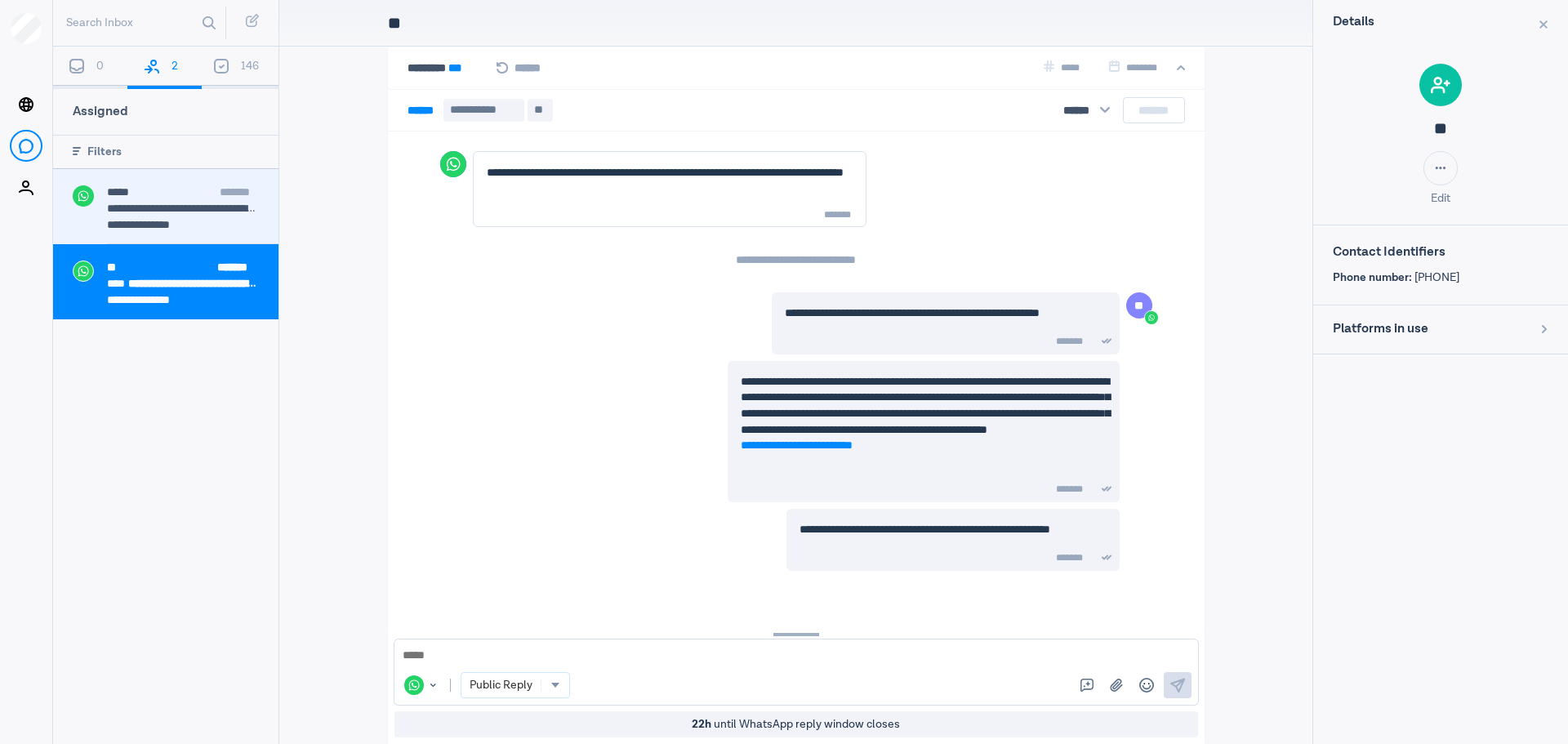click on "[REDACTED]" at bounding box center (149, 225) 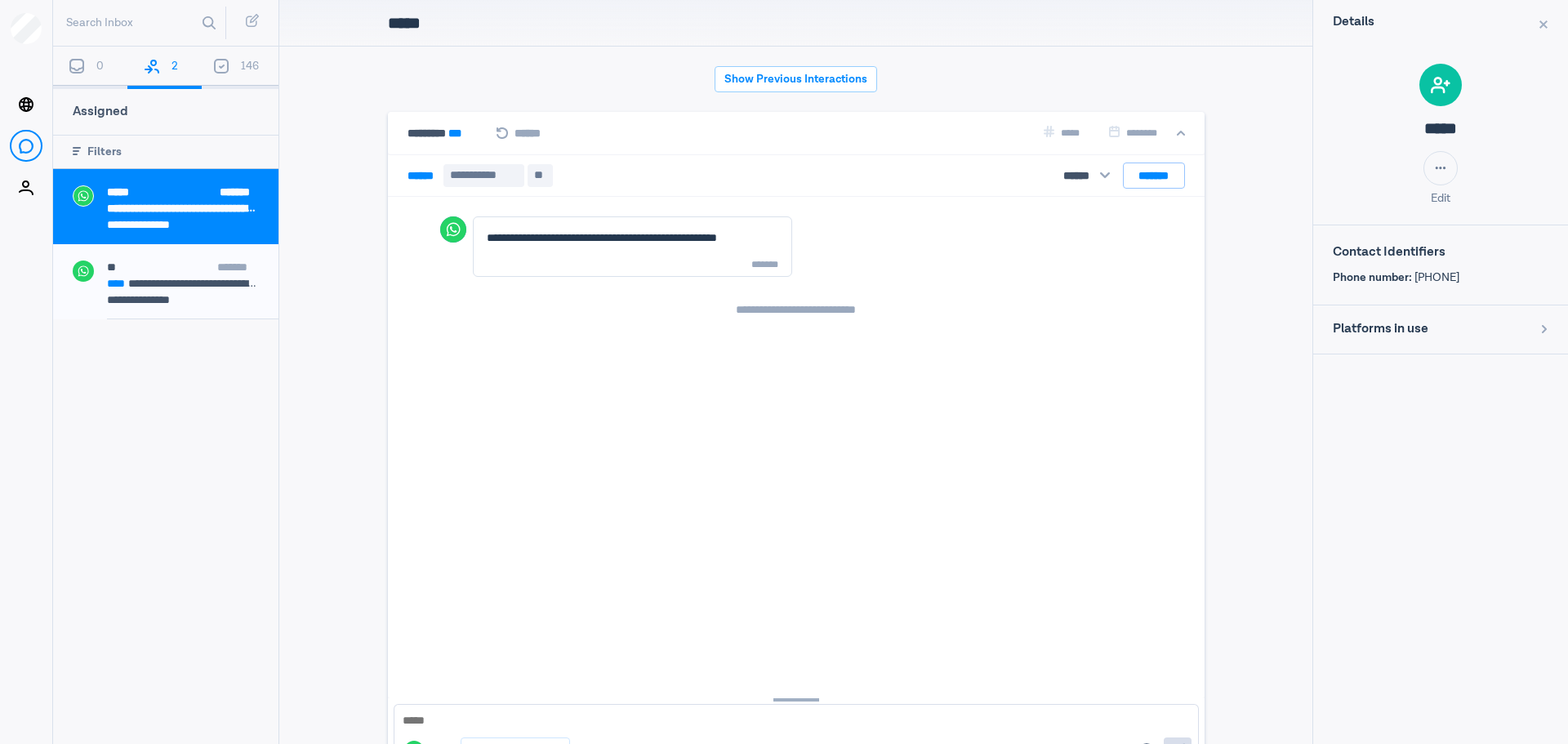 scroll, scrollTop: 65, scrollLeft: 0, axis: vertical 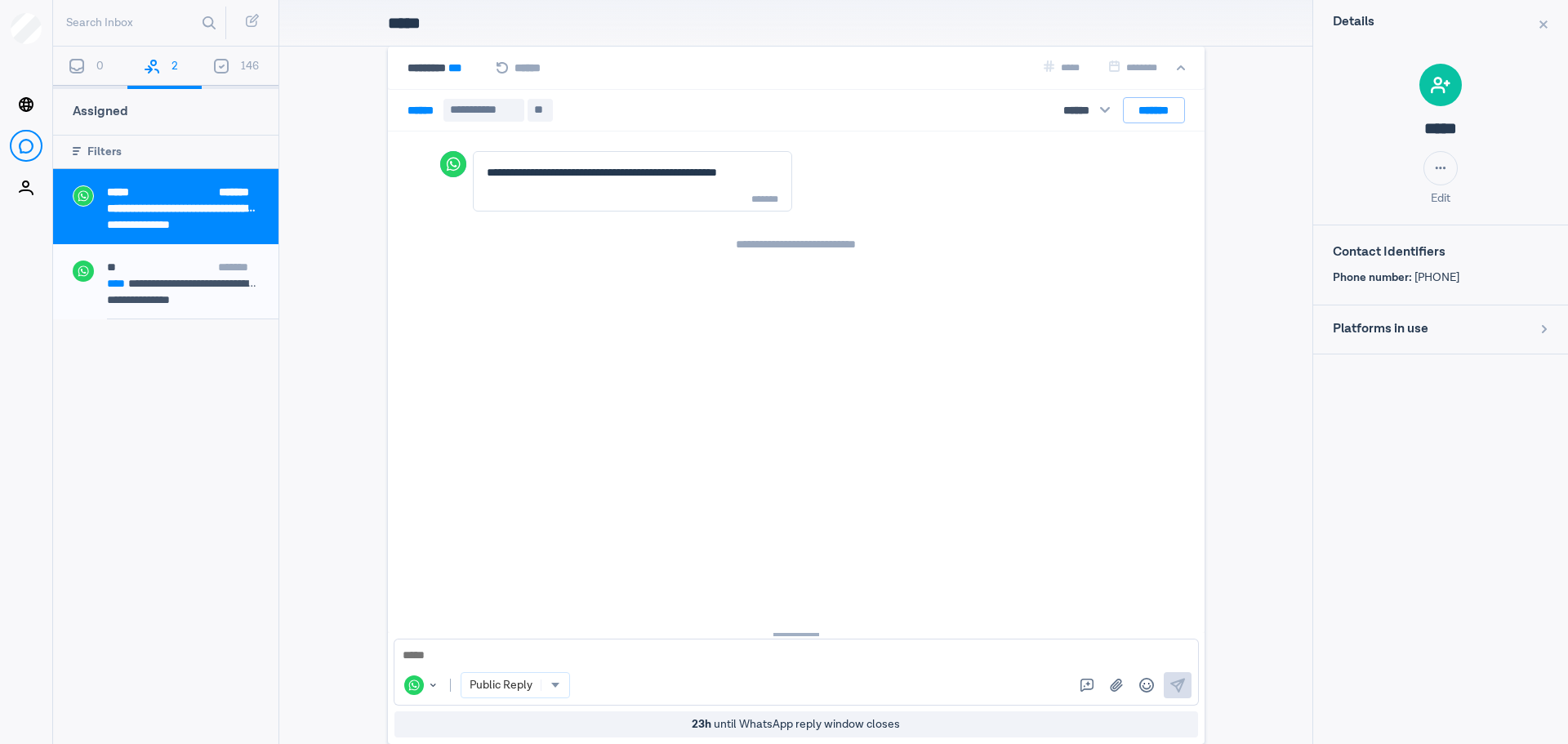 click at bounding box center [796, 656] 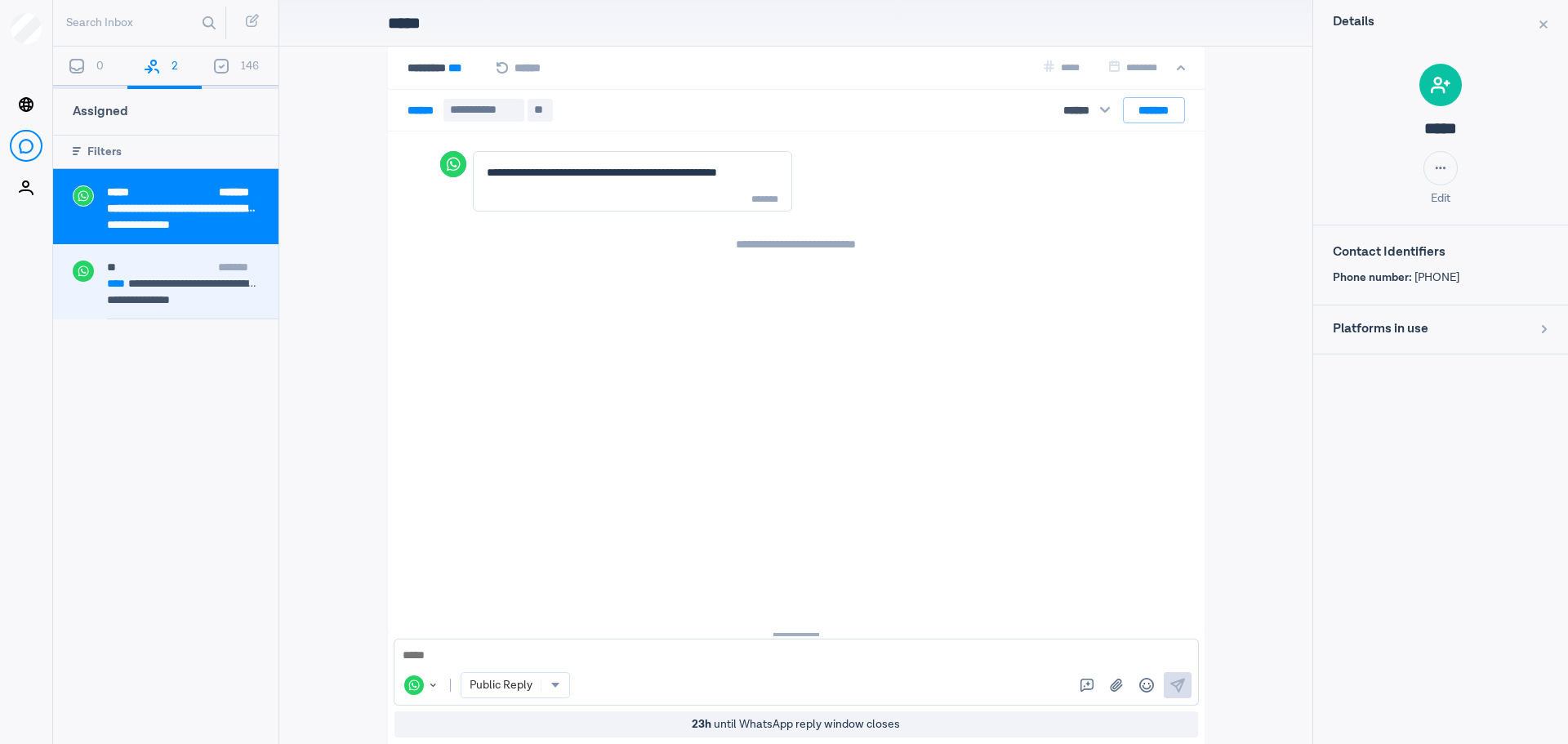 click on "[REDACTED]" at bounding box center (183, 283) 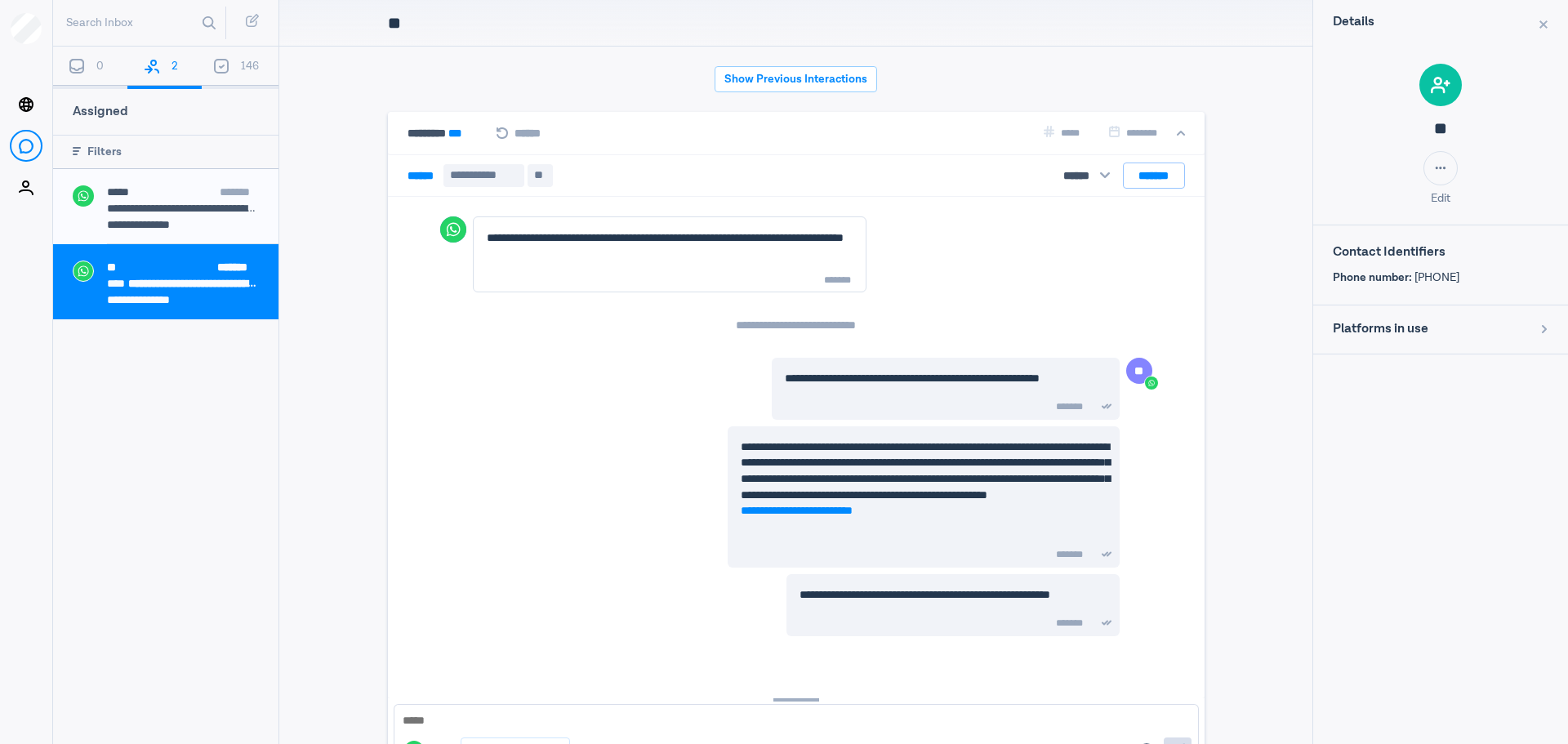 scroll, scrollTop: 65, scrollLeft: 0, axis: vertical 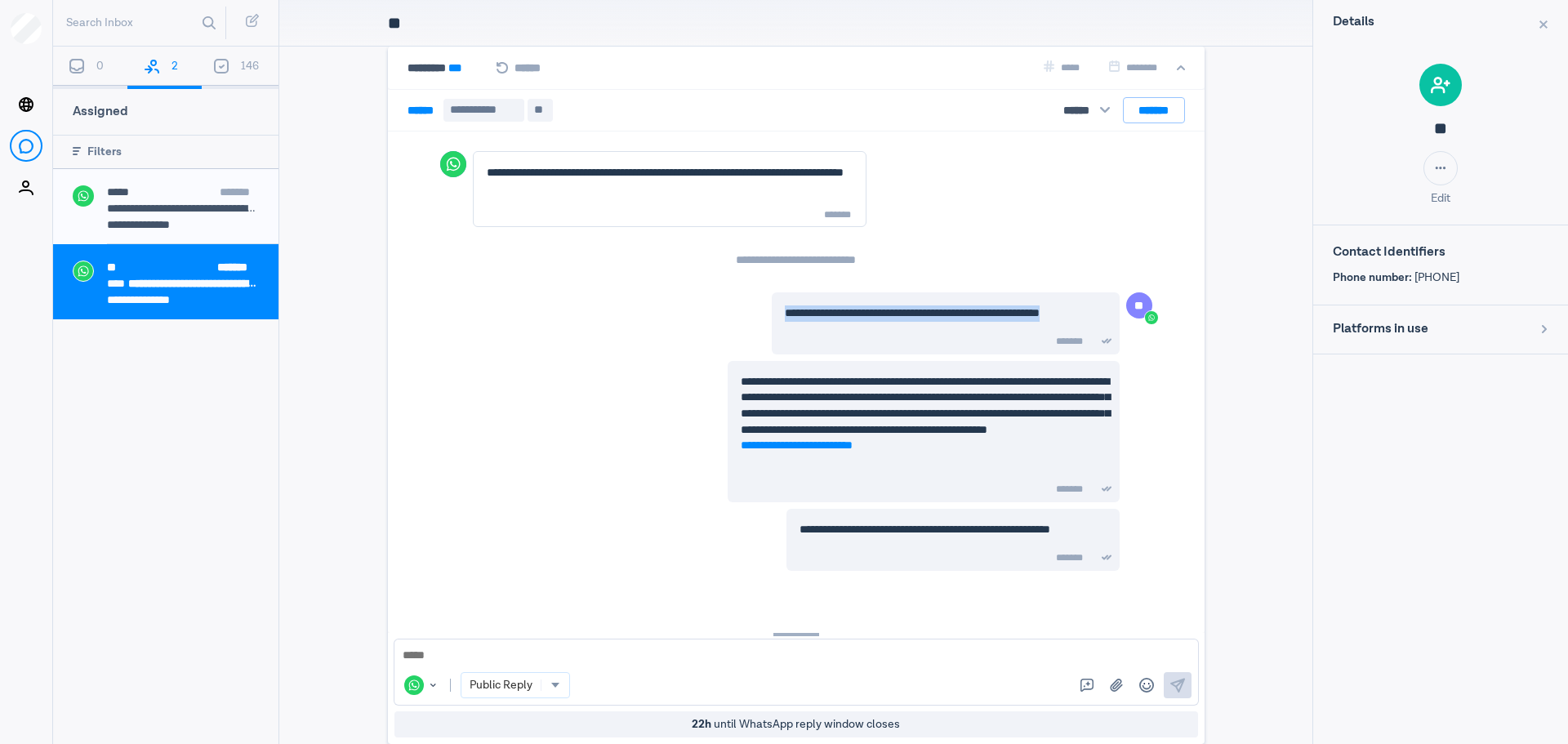 drag, startPoint x: 1101, startPoint y: 313, endPoint x: 735, endPoint y: 306, distance: 366.0669 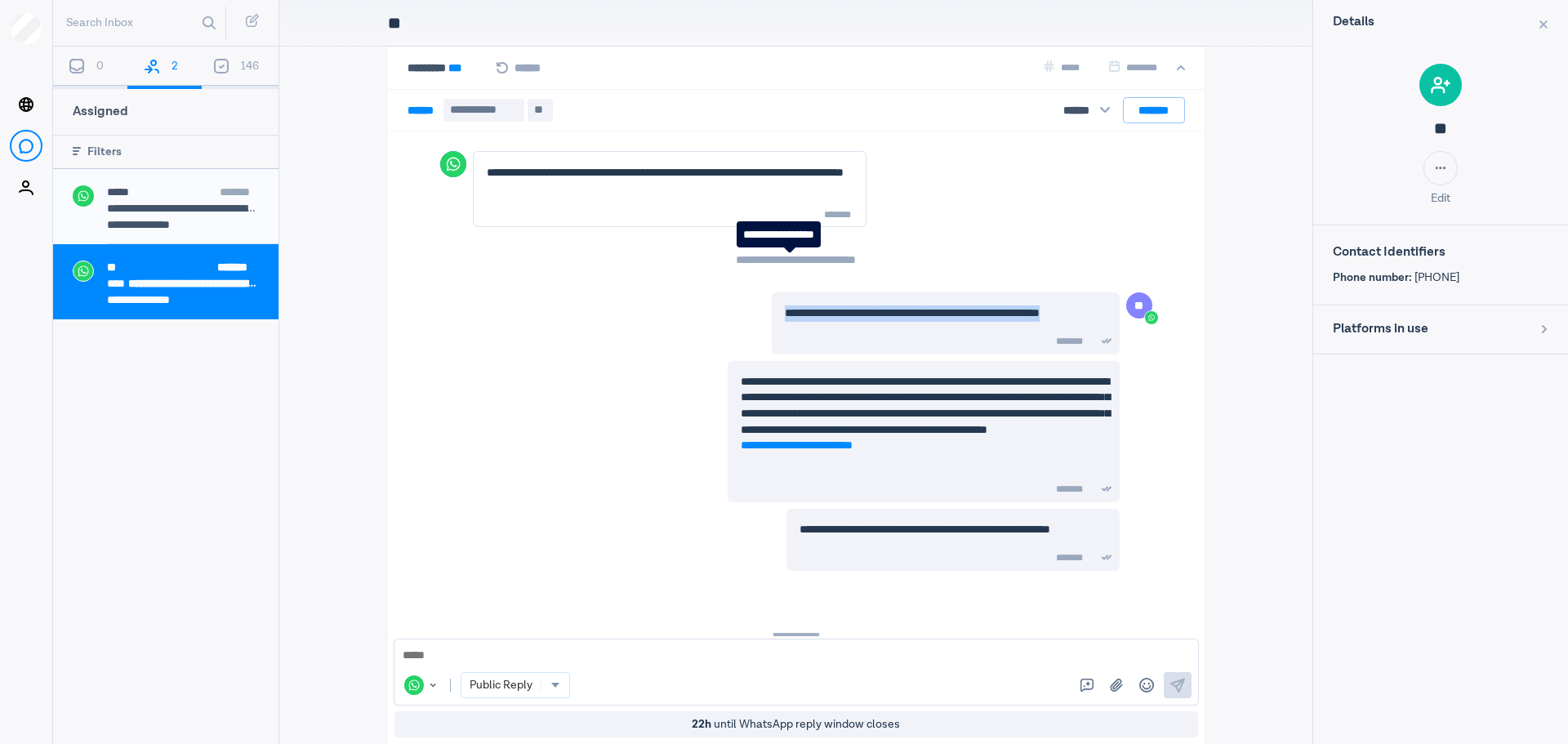 copy on "[REDACTED]" 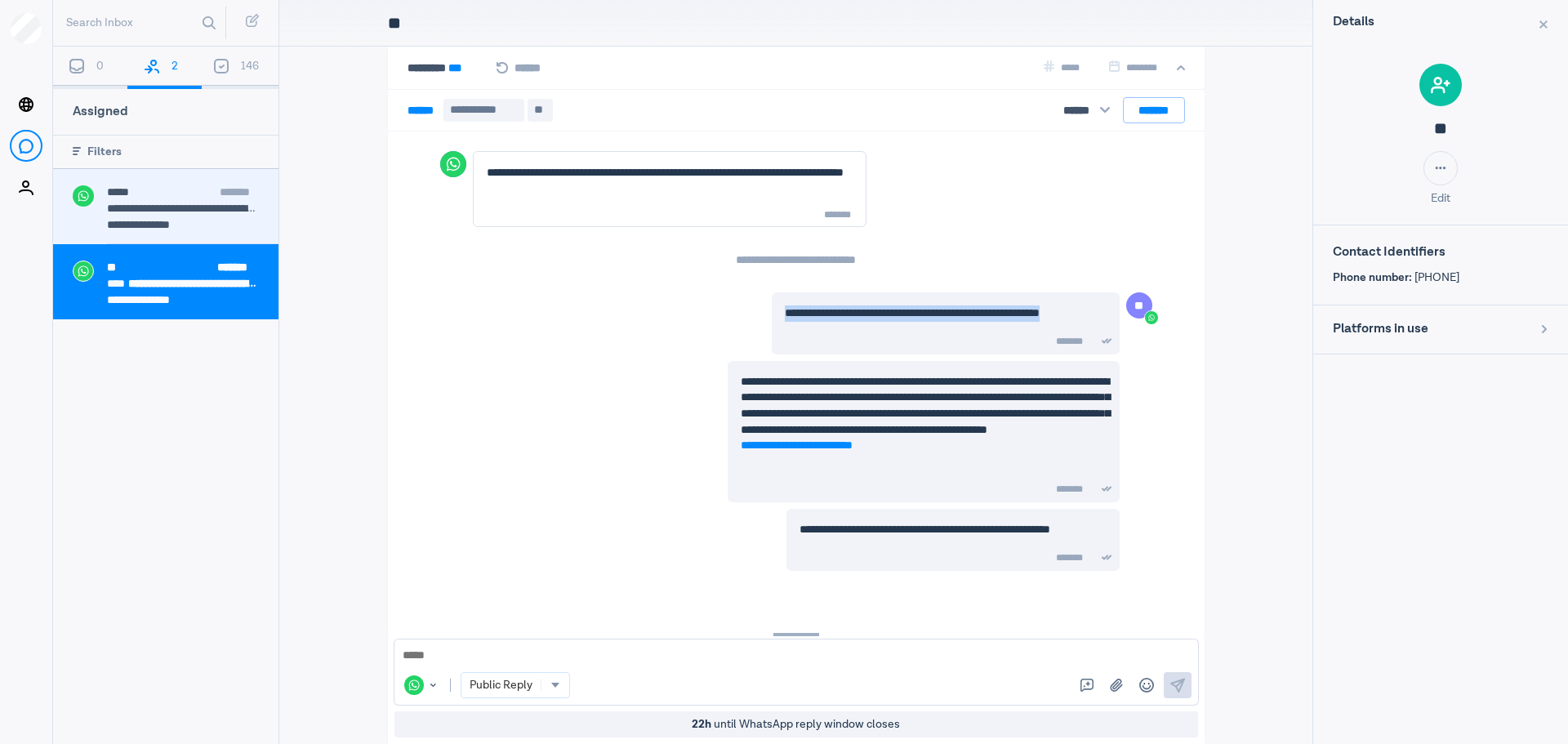 click on "[REDACTED]" at bounding box center (183, 208) 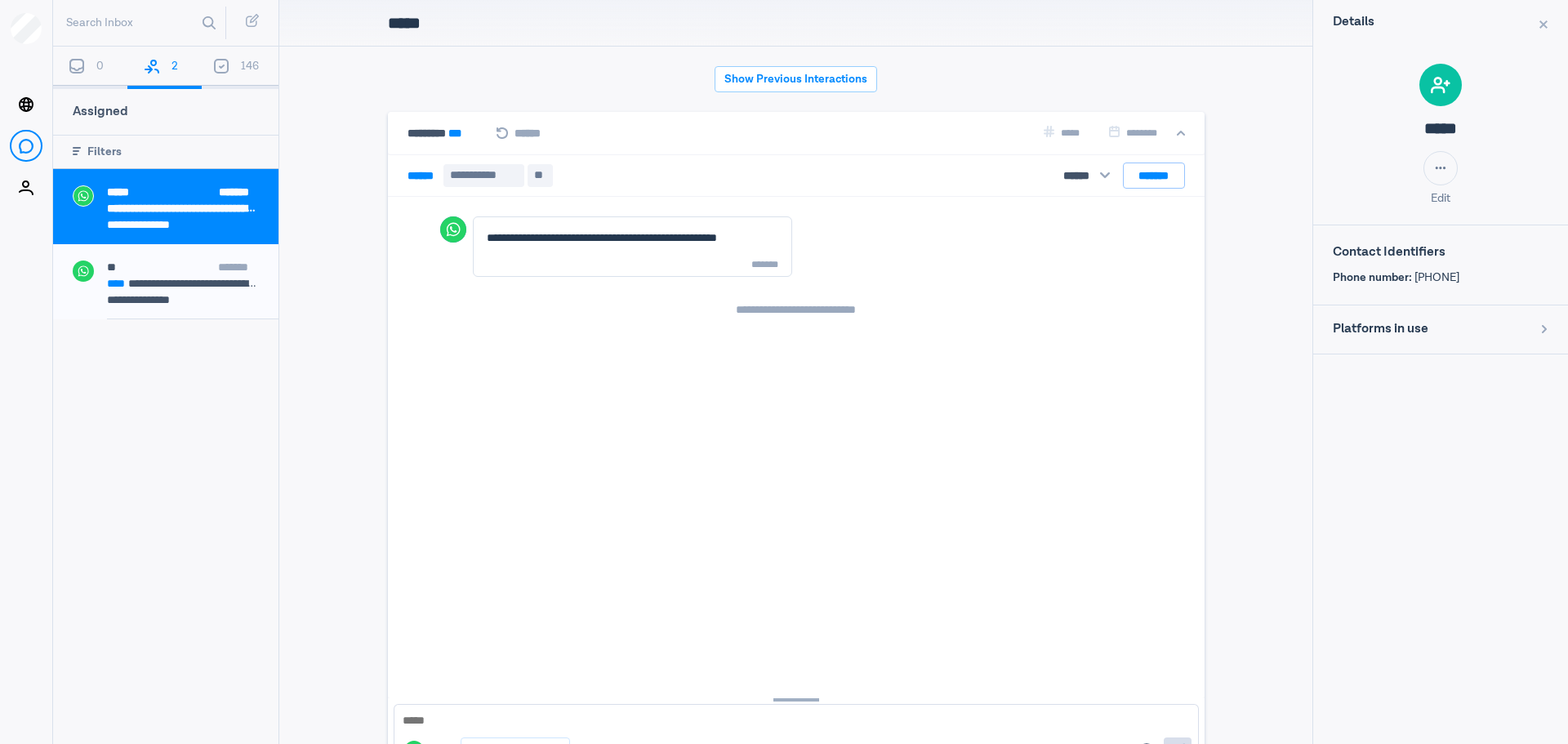 scroll, scrollTop: 65, scrollLeft: 0, axis: vertical 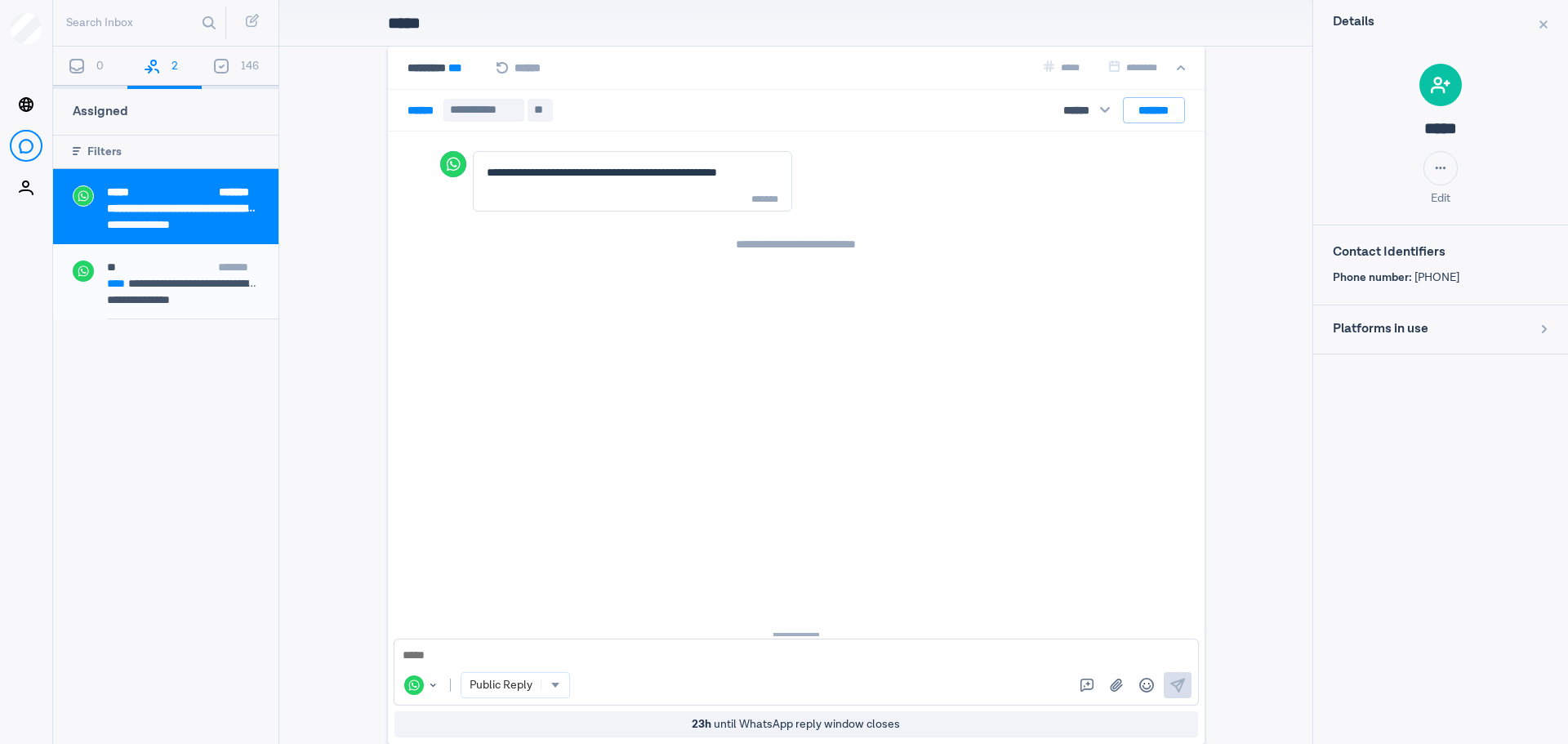 click on "WhatsApp Change channel or identifier : WhatsApp Public Reply Canned Replies Upload media Emojis Send" at bounding box center [796, 672] 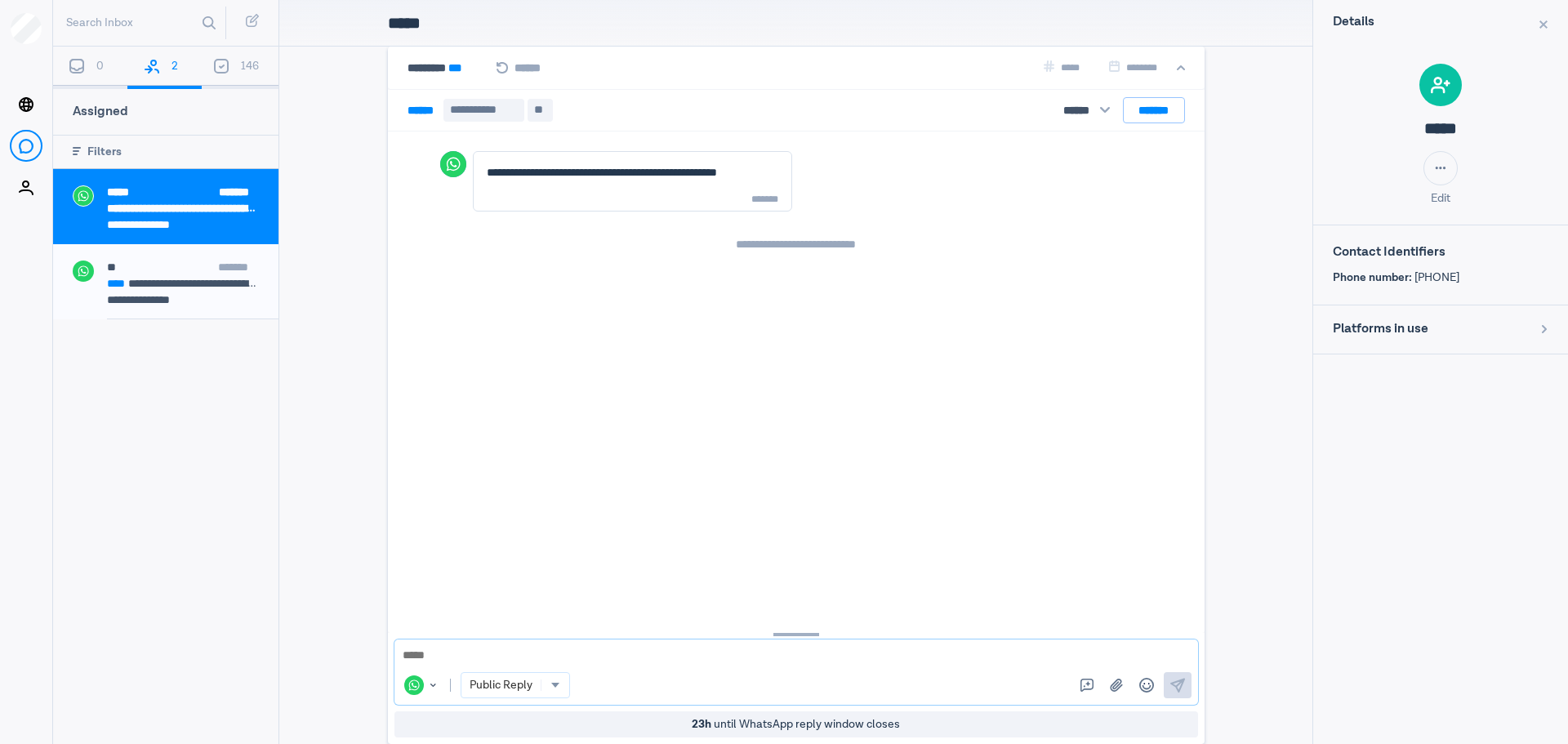 click at bounding box center (796, 656) 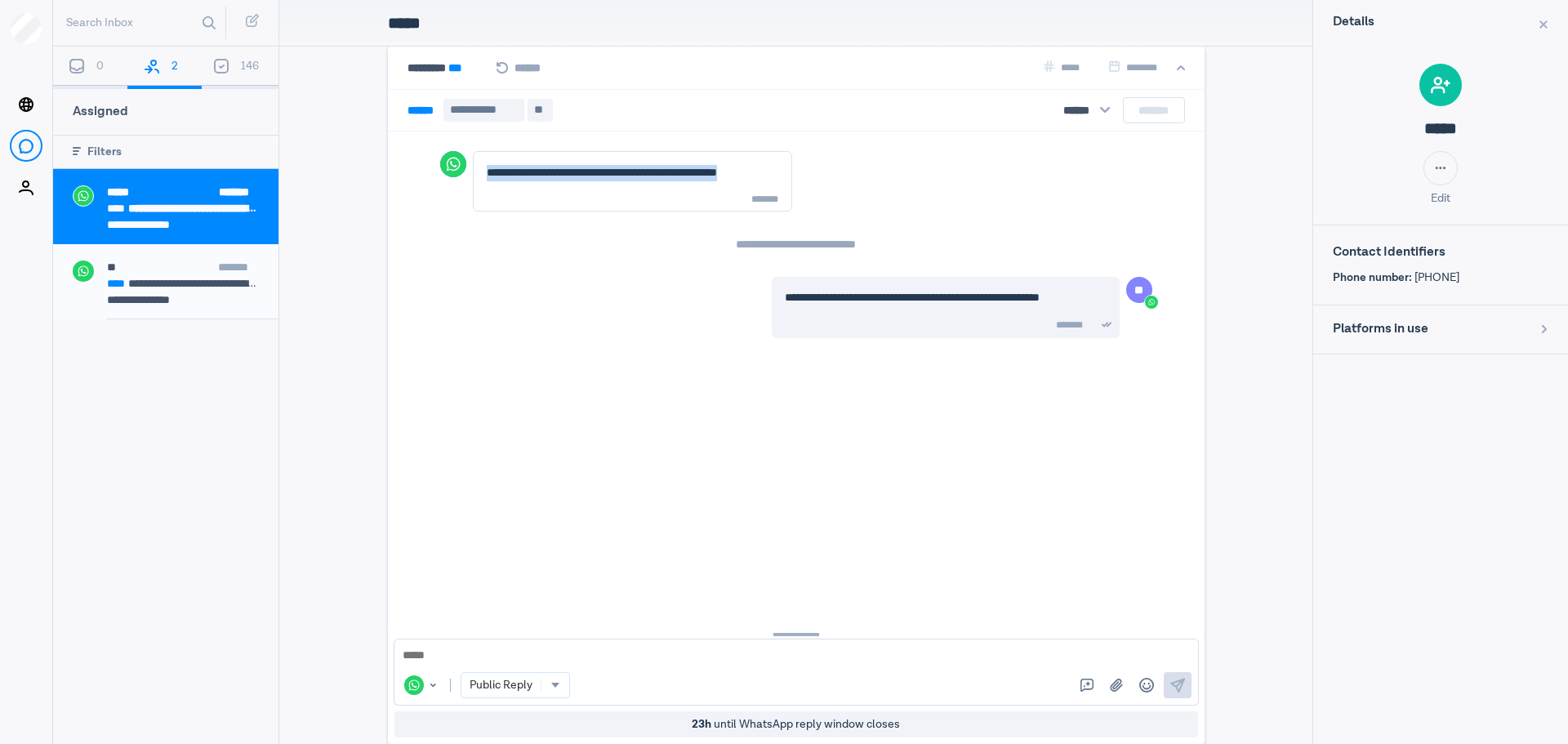 drag, startPoint x: 779, startPoint y: 163, endPoint x: 477, endPoint y: 166, distance: 302.0149 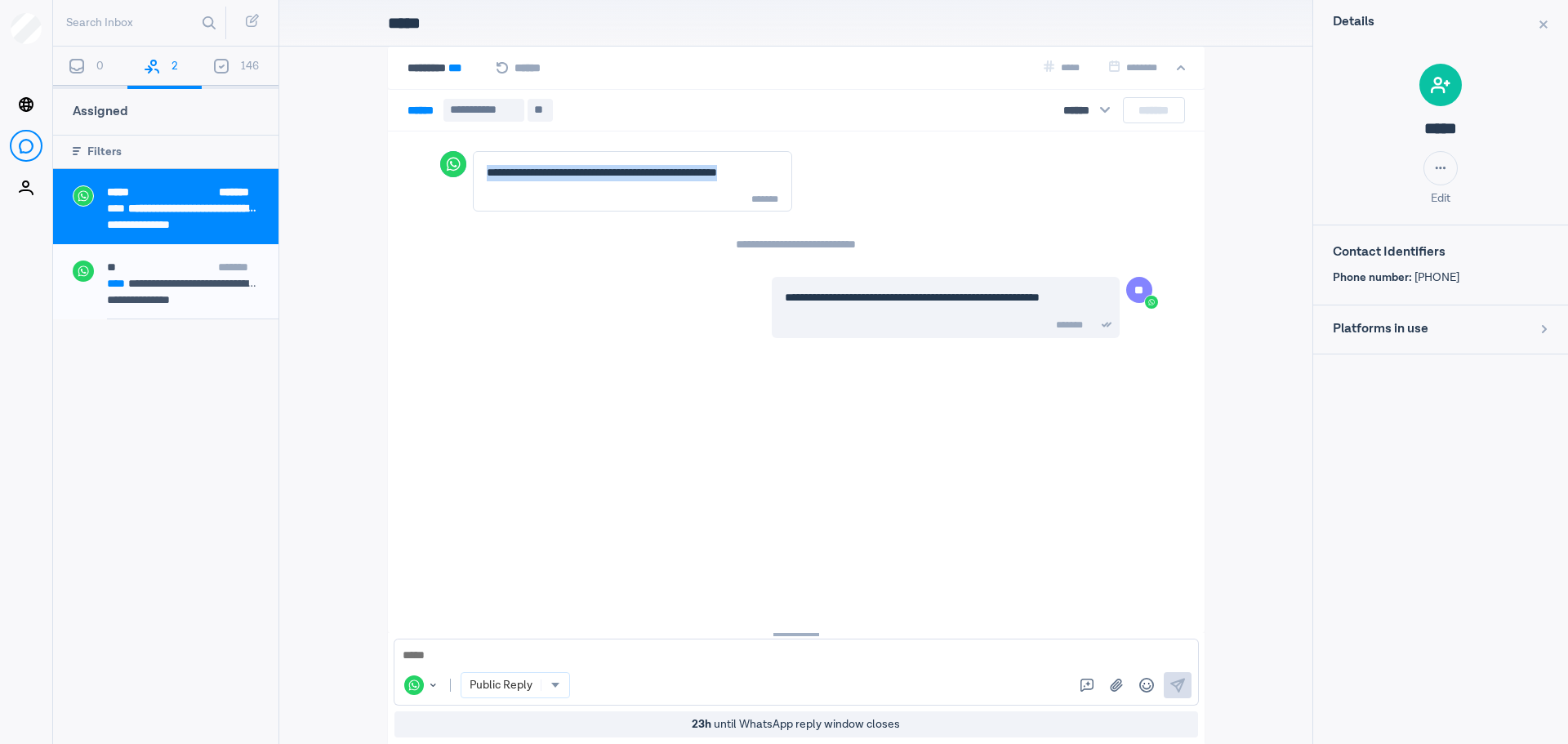 copy on "[REDACTED]" 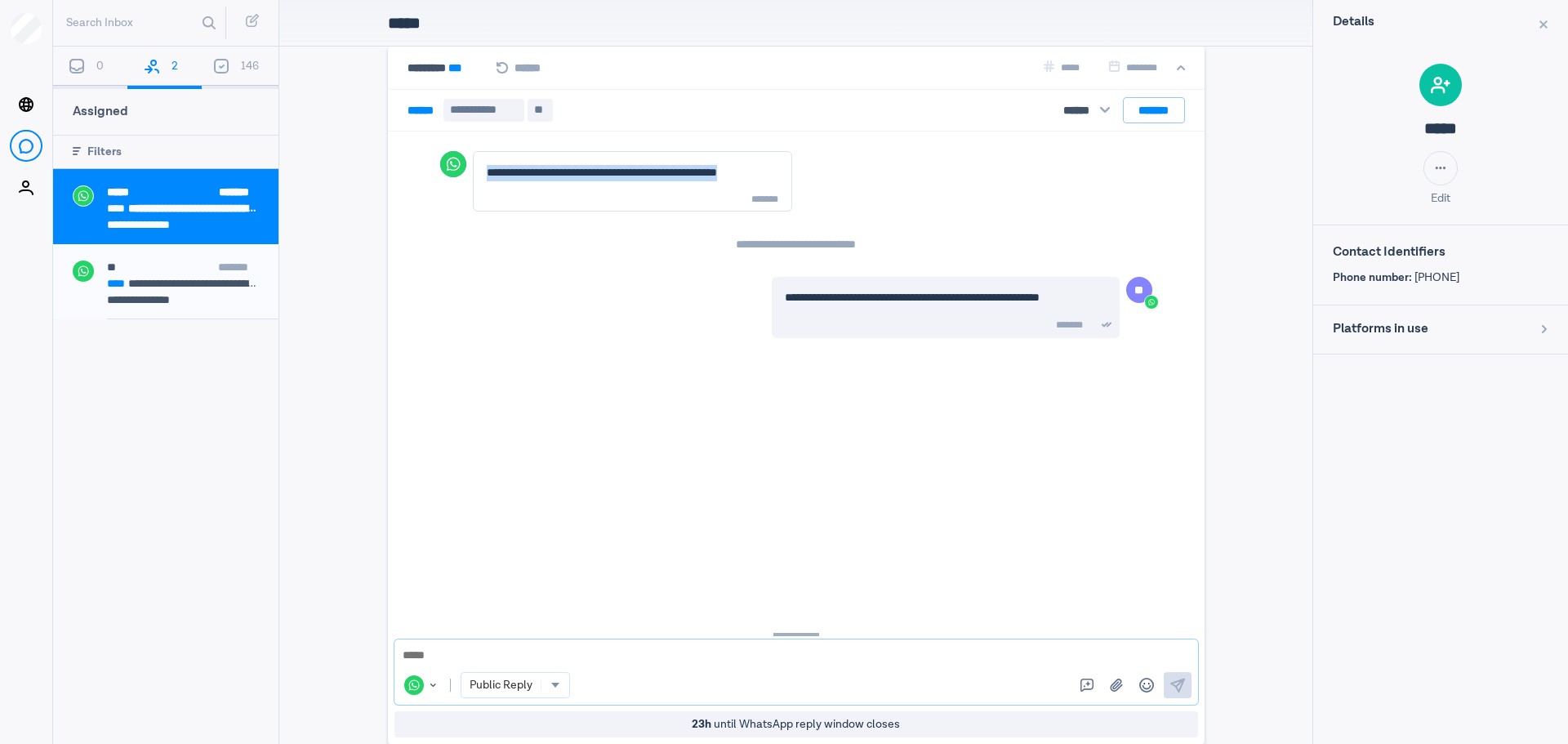 click at bounding box center [796, 656] 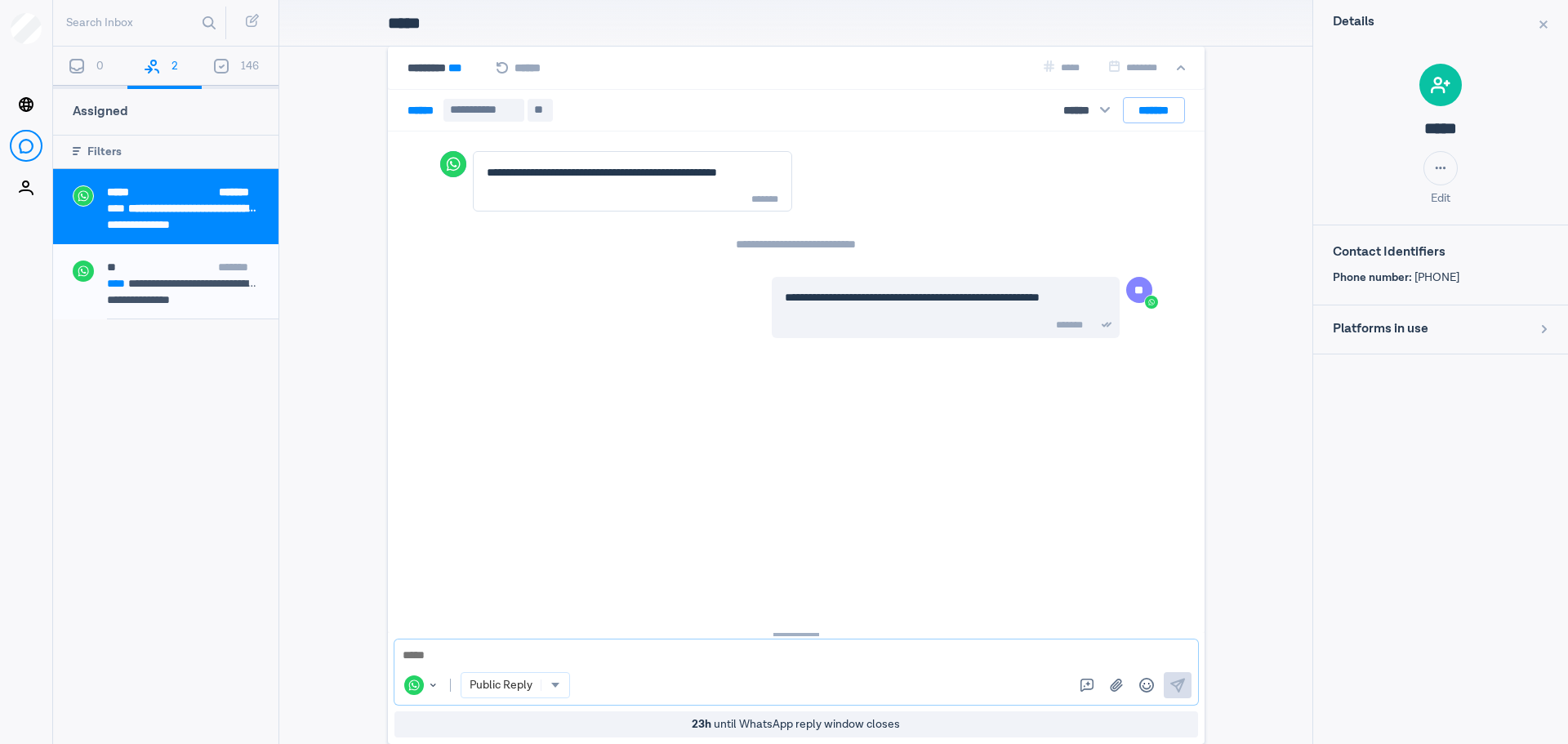 paste on "[REDACTED]" 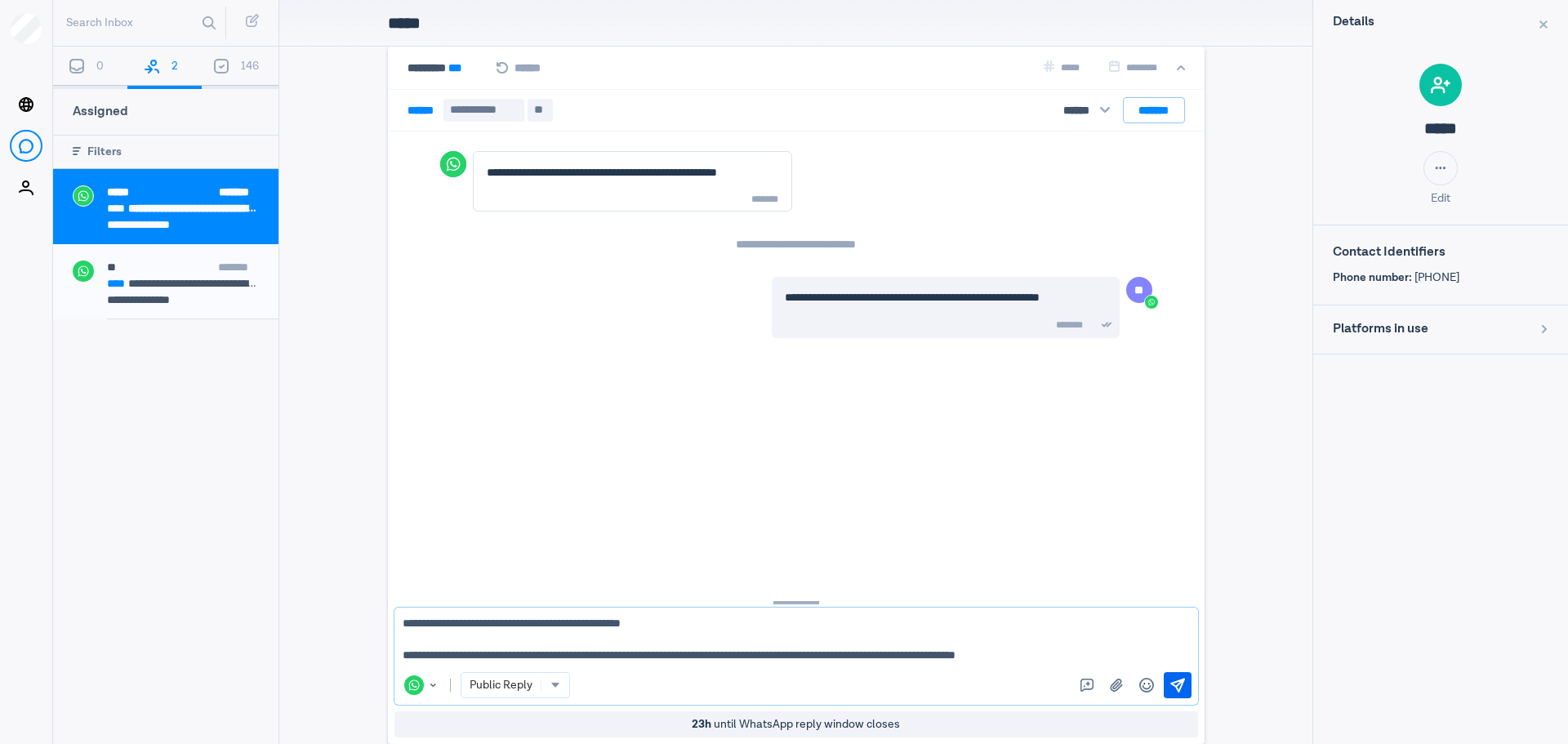 type on "[REDACTED]" 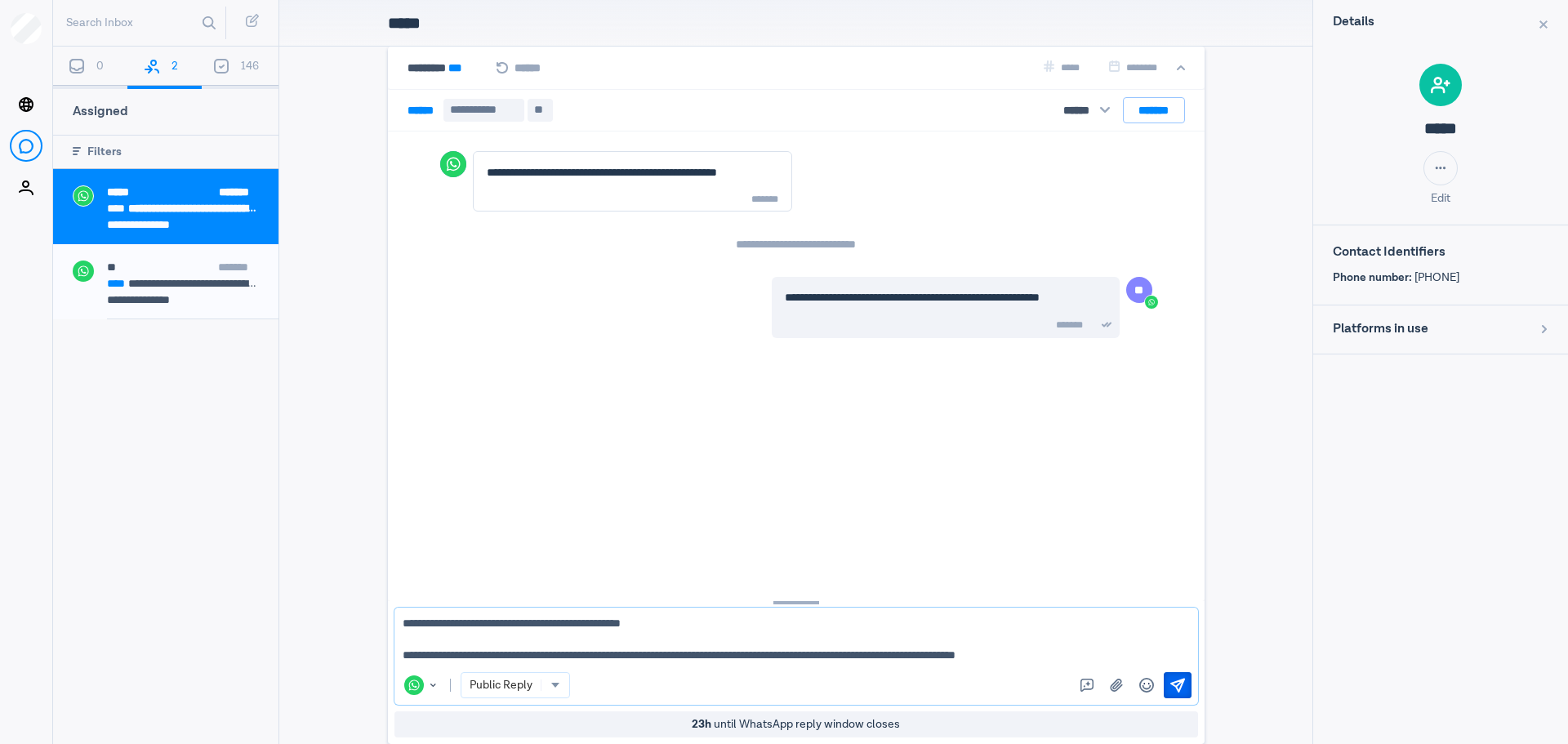 click at bounding box center (1178, 684) 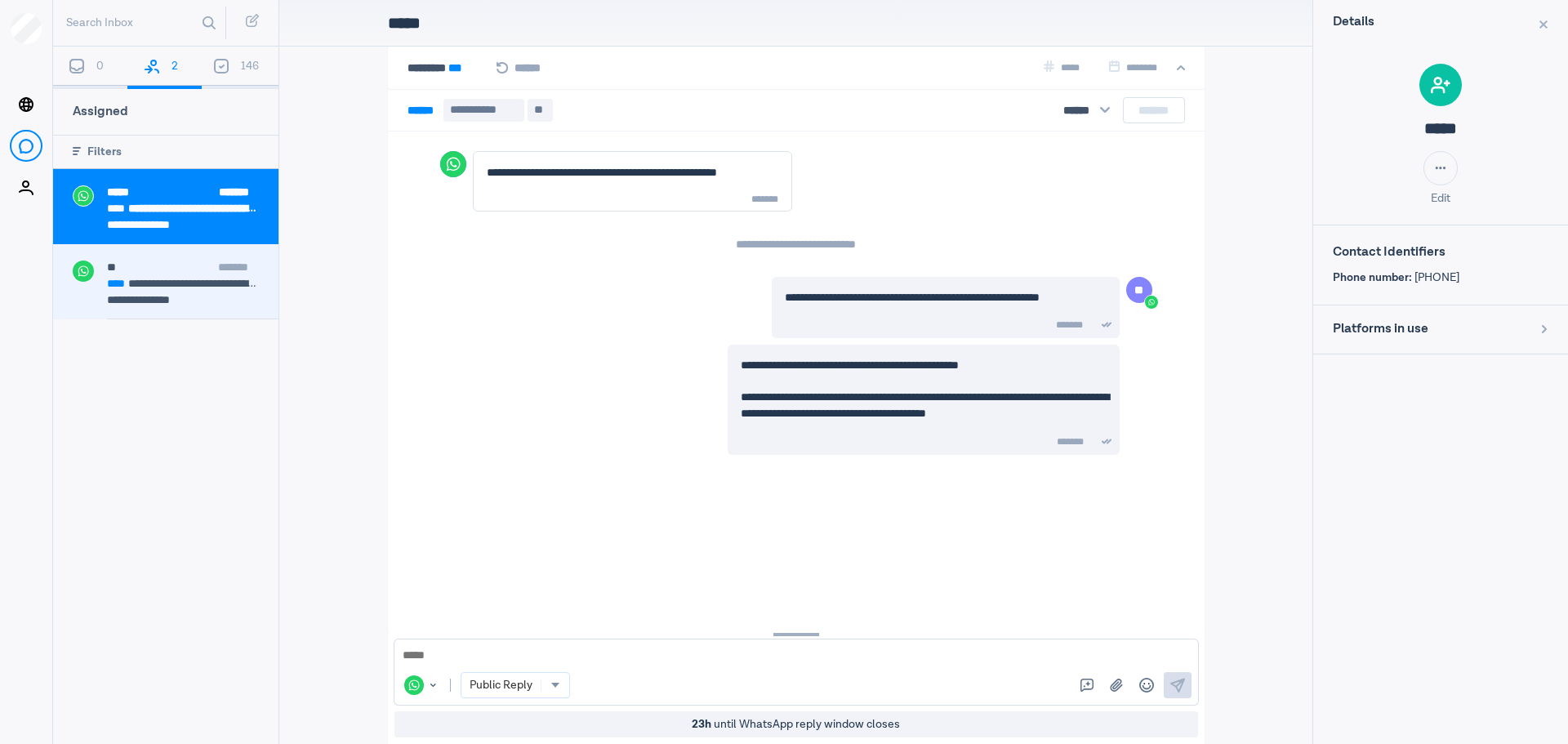 click on "[REDACTED]" at bounding box center [183, 283] 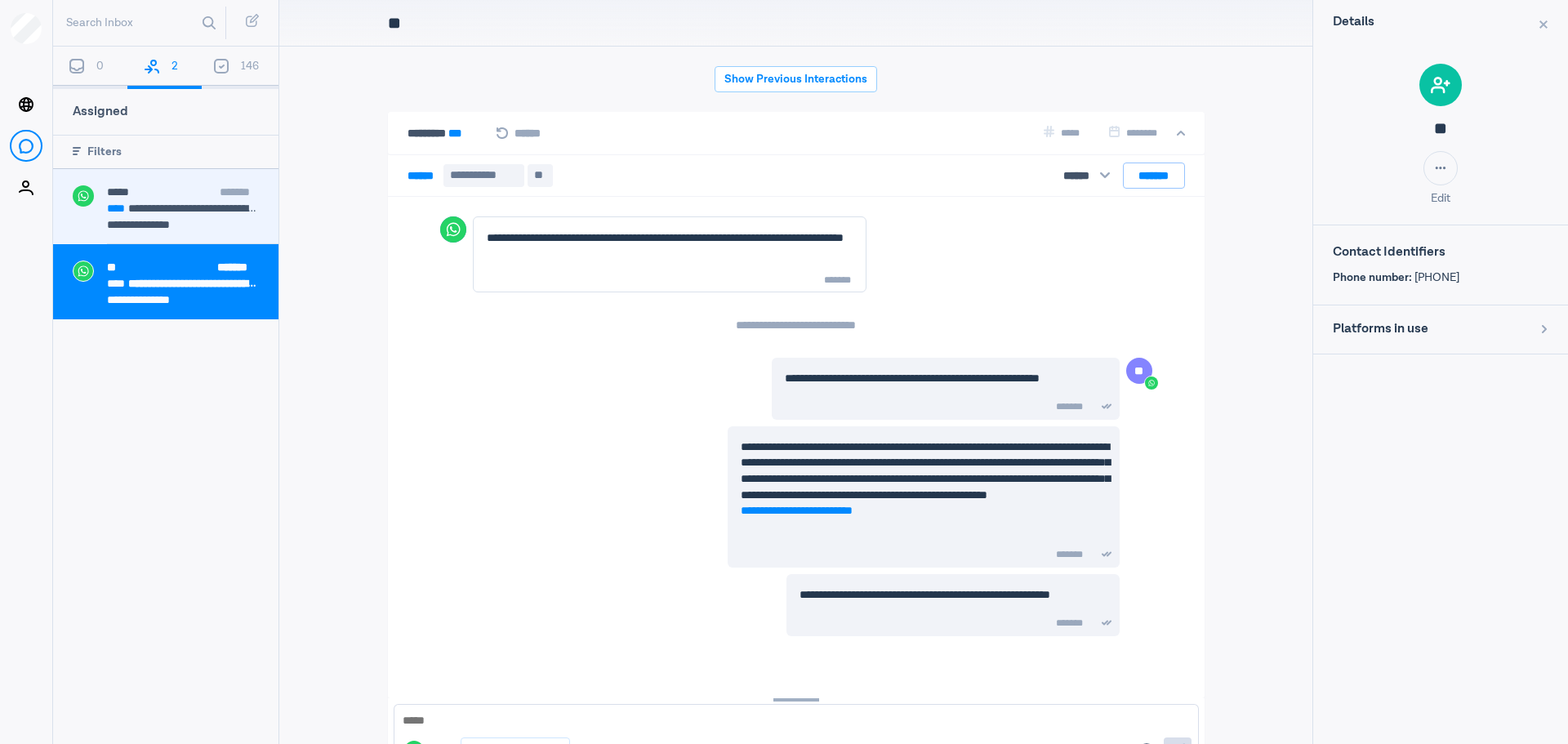 scroll, scrollTop: 65, scrollLeft: 0, axis: vertical 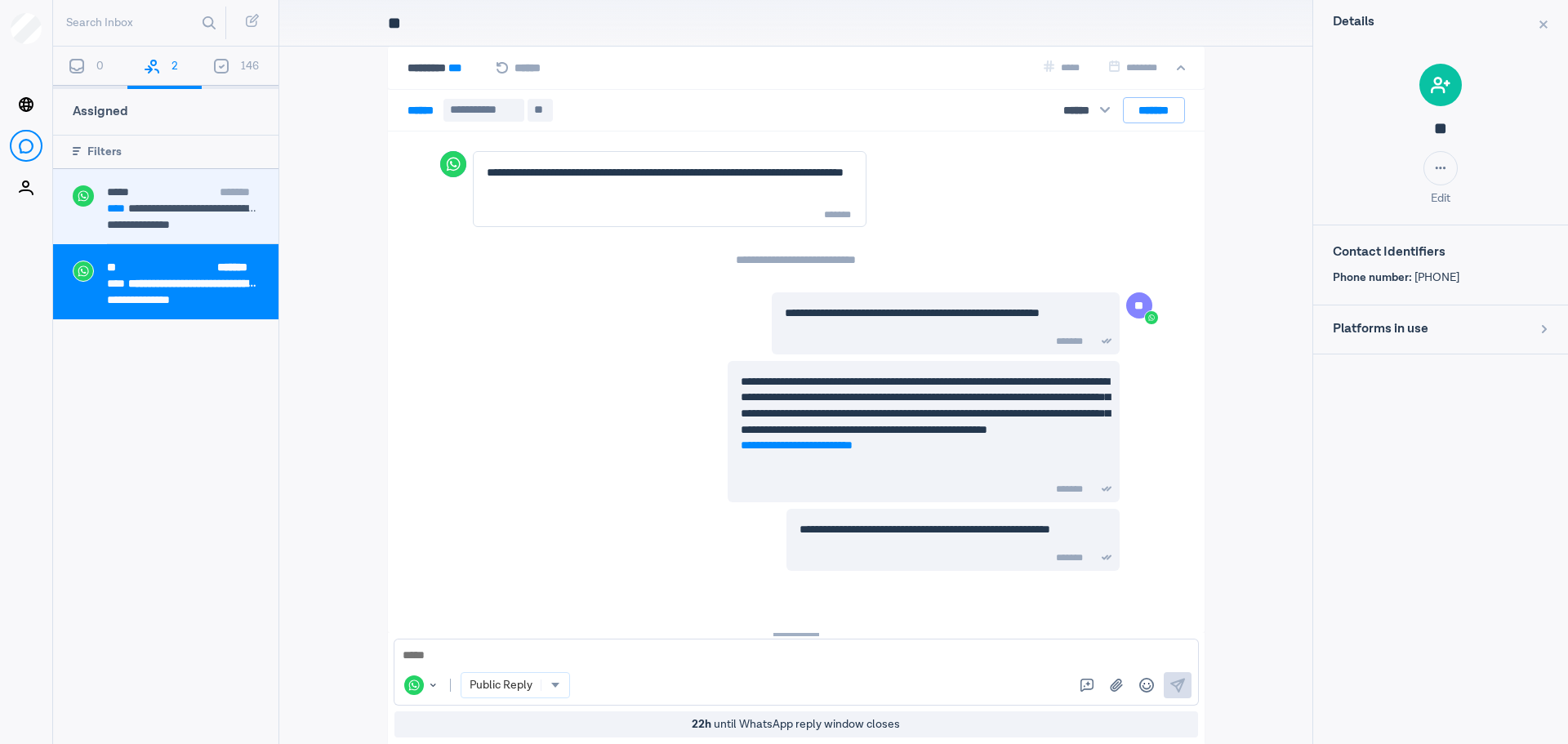 click on "[REDACTED]" at bounding box center (183, 208) 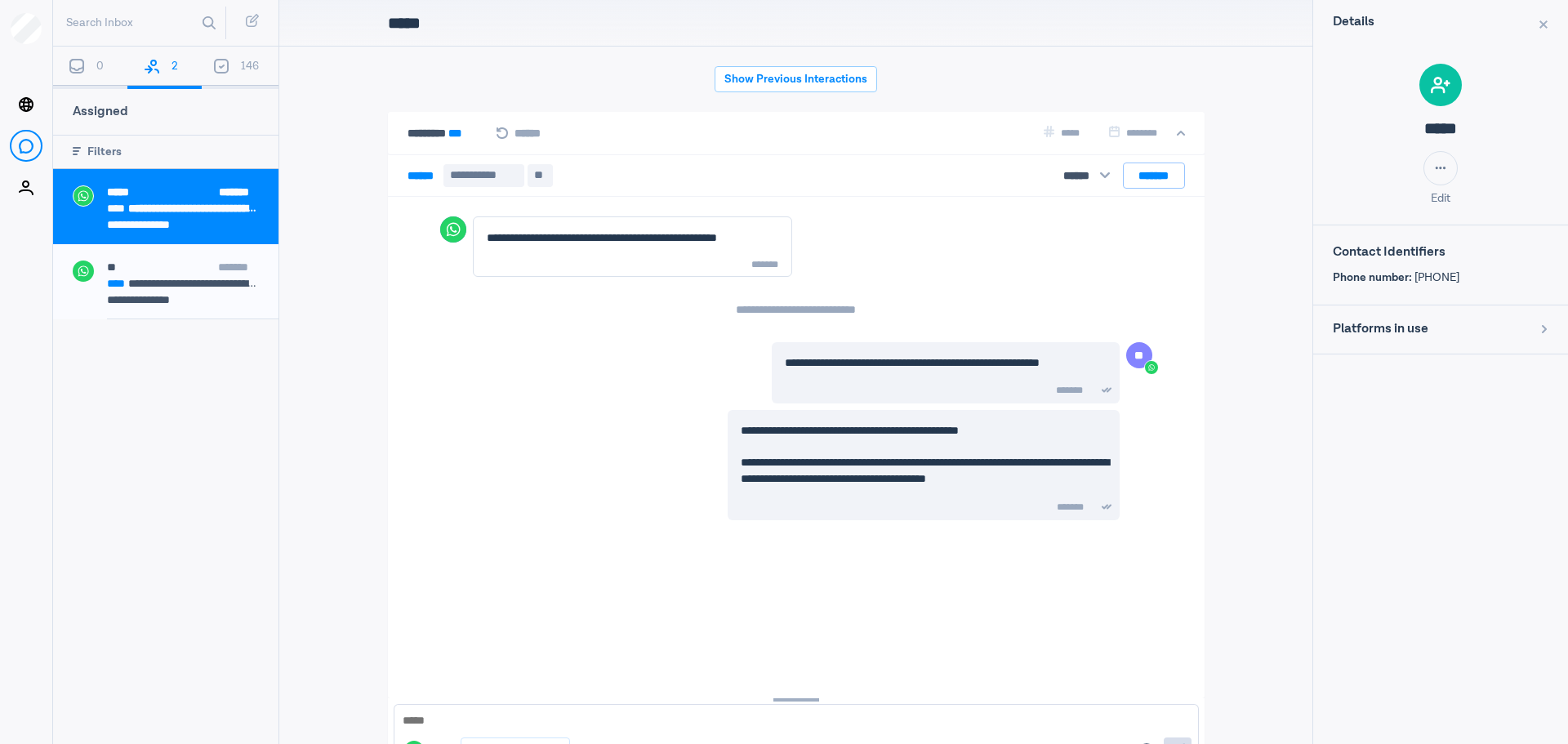 scroll, scrollTop: 65, scrollLeft: 0, axis: vertical 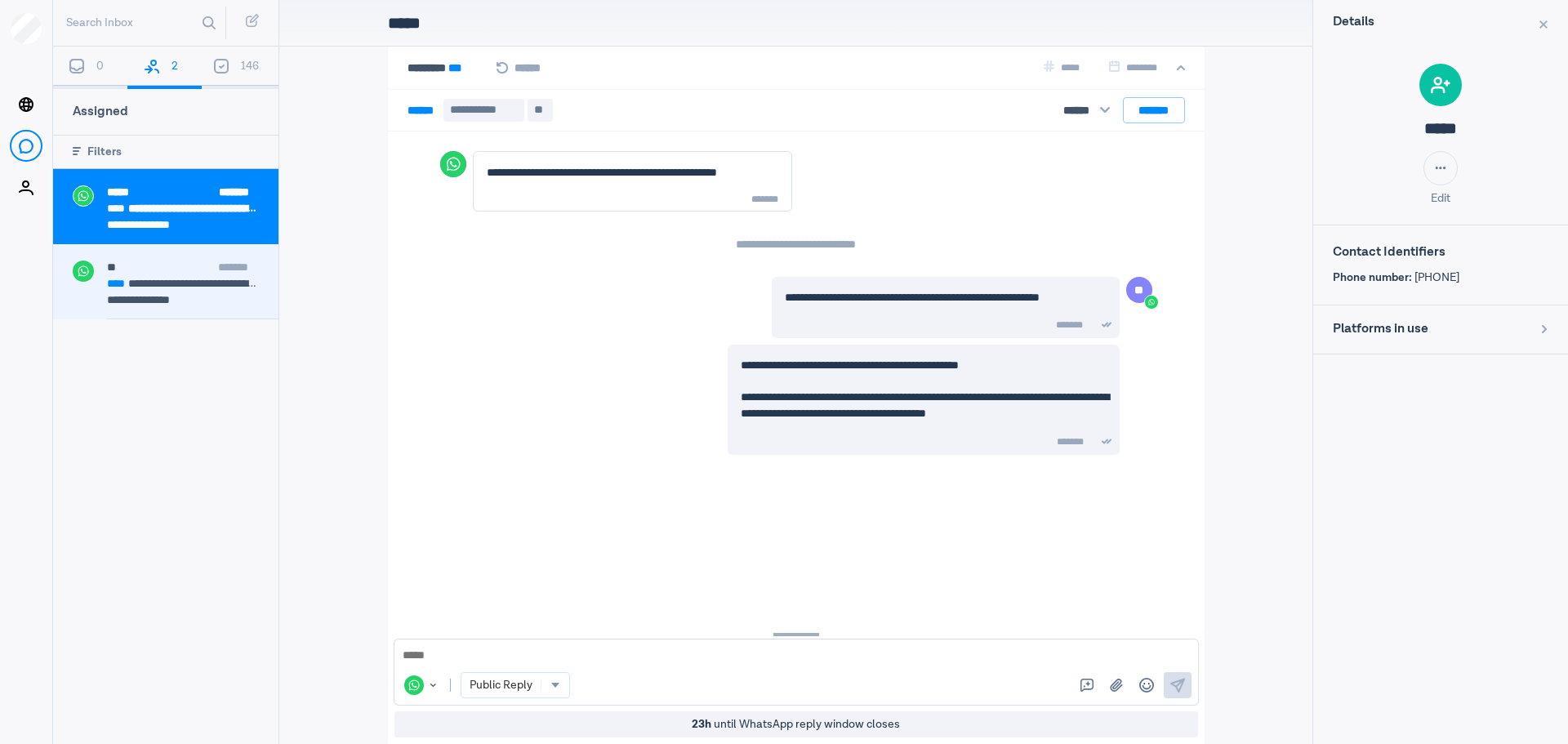 click on "[REDACTED]" at bounding box center (238, 267) 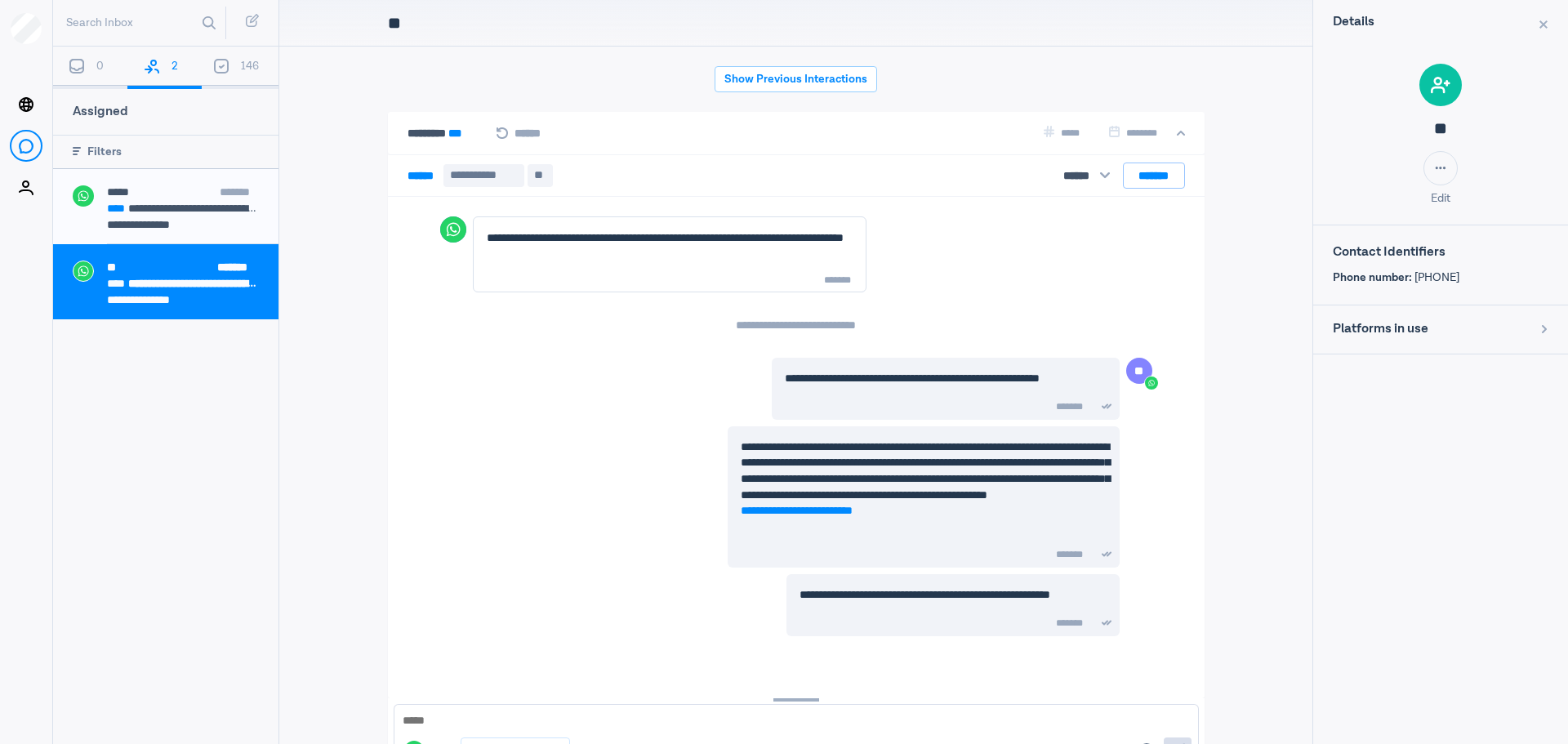 scroll, scrollTop: 65, scrollLeft: 0, axis: vertical 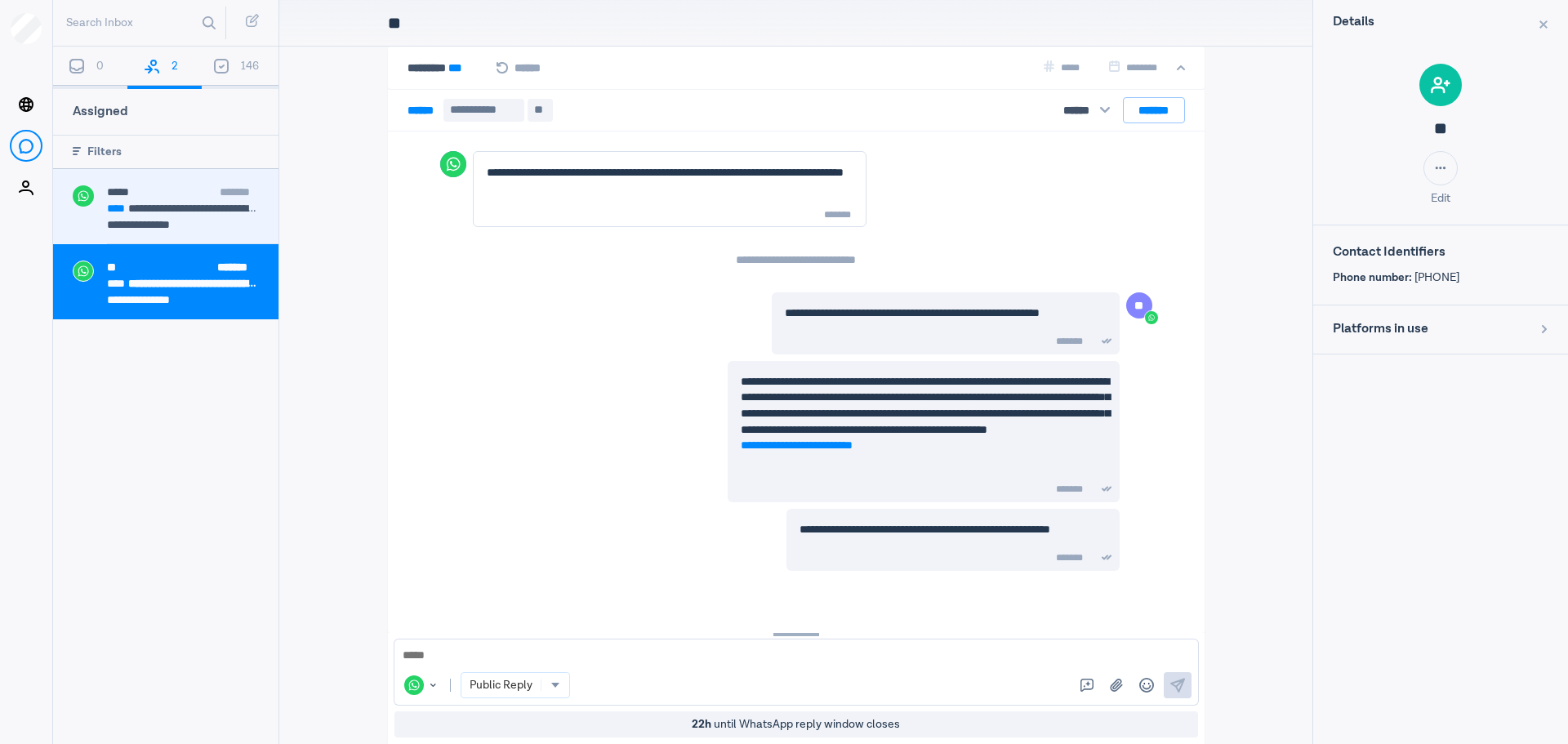 click on "[REDACTED]
[REDACTED]" at bounding box center (166, 207) 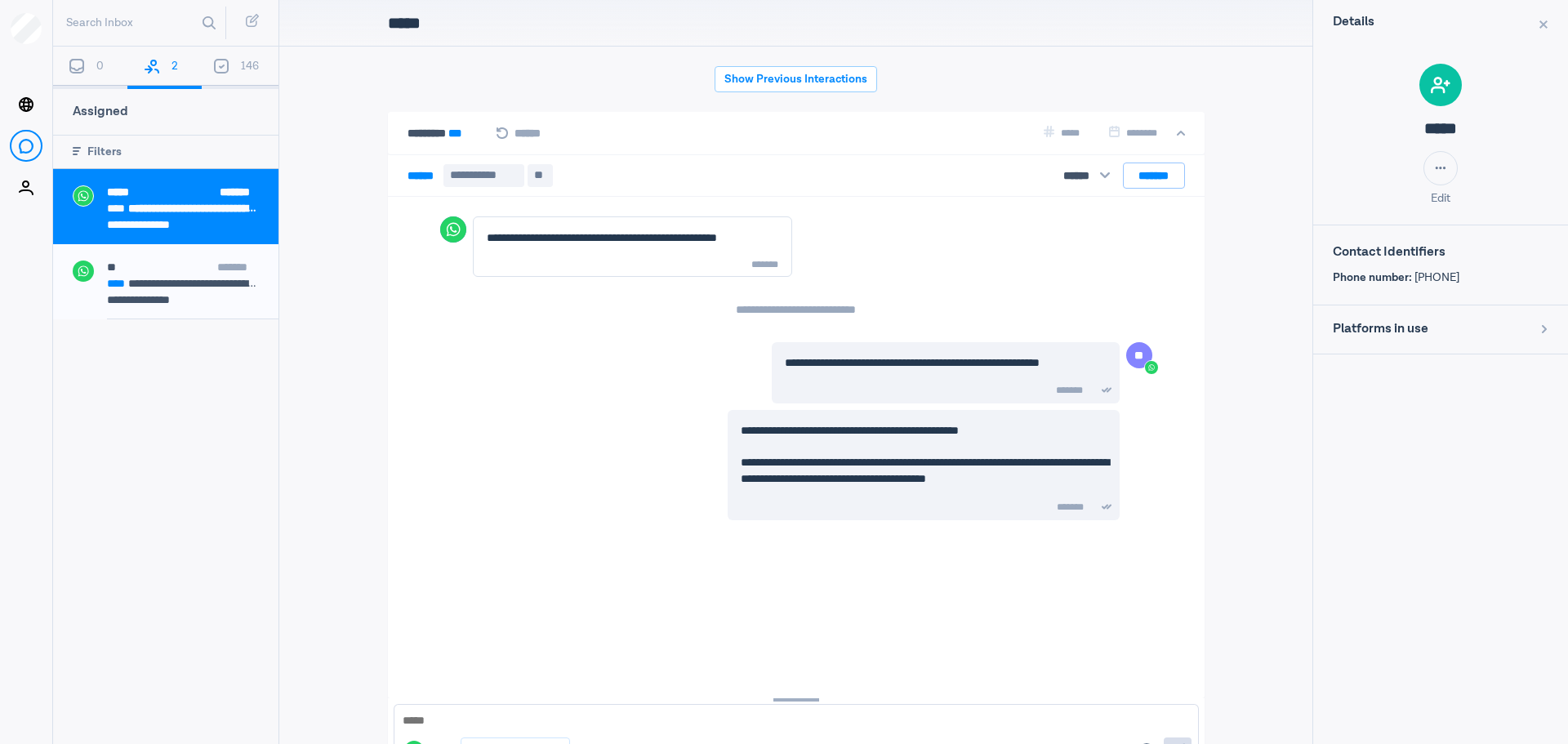 scroll, scrollTop: 65, scrollLeft: 0, axis: vertical 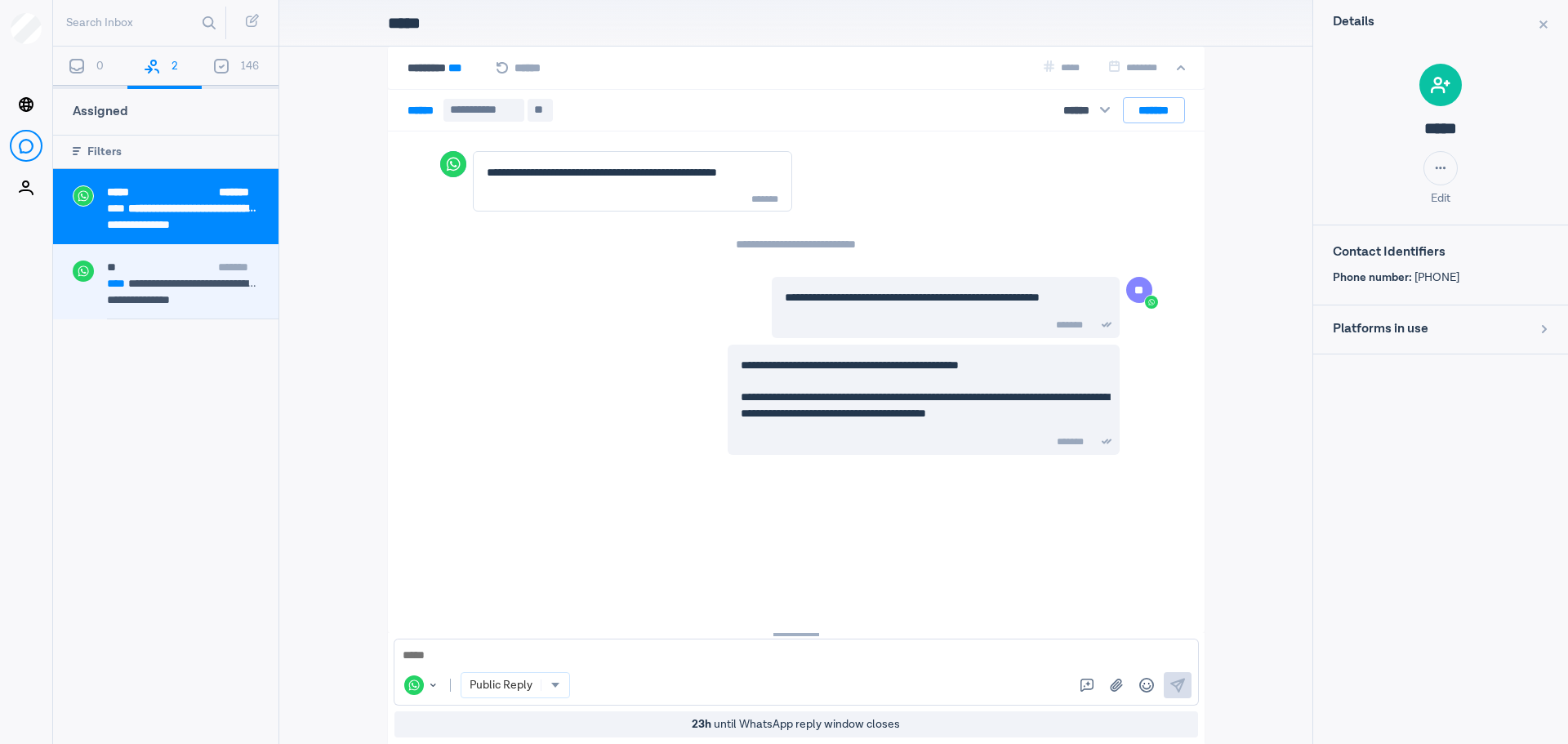 click on "[REDACTED]" at bounding box center [193, 269] 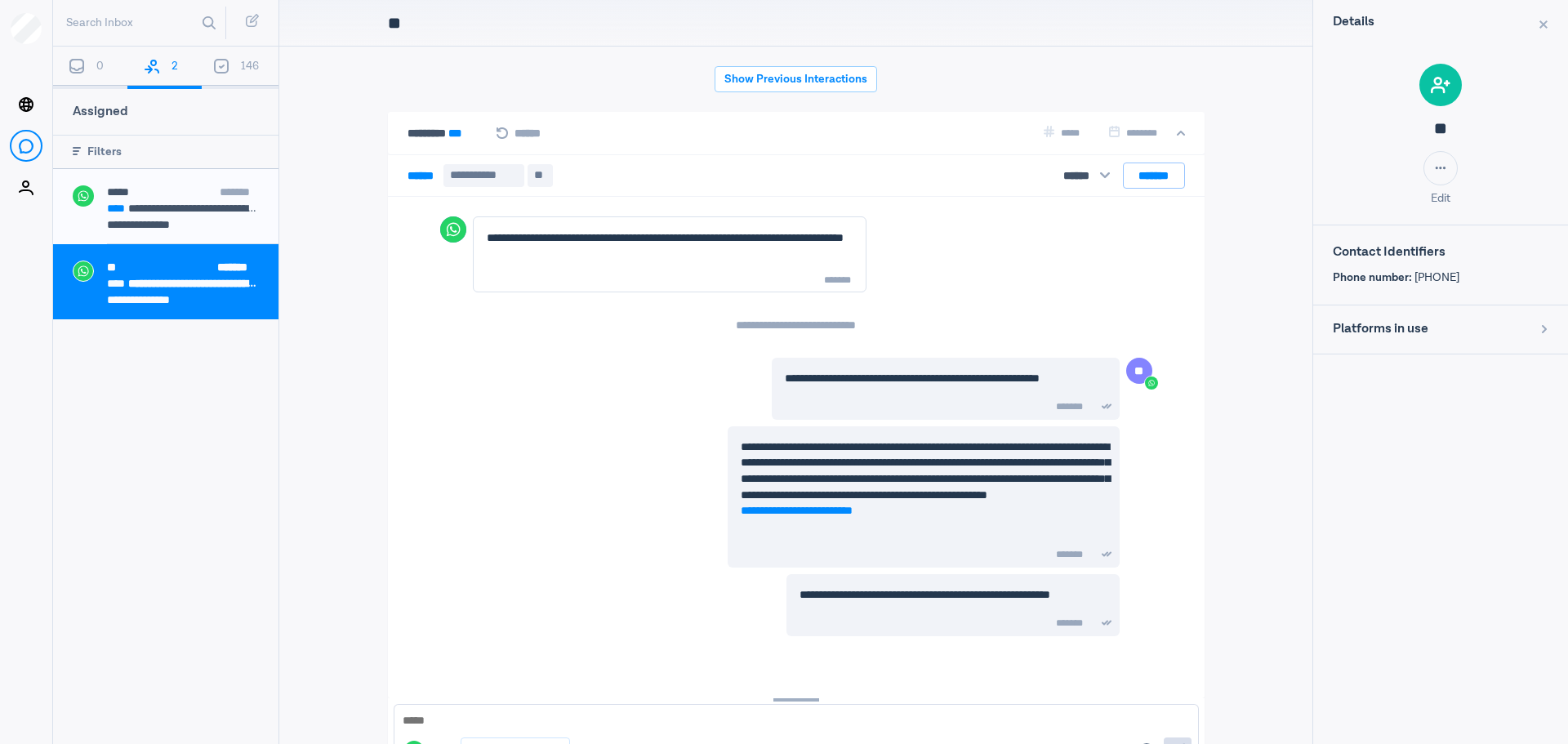 scroll, scrollTop: 65, scrollLeft: 0, axis: vertical 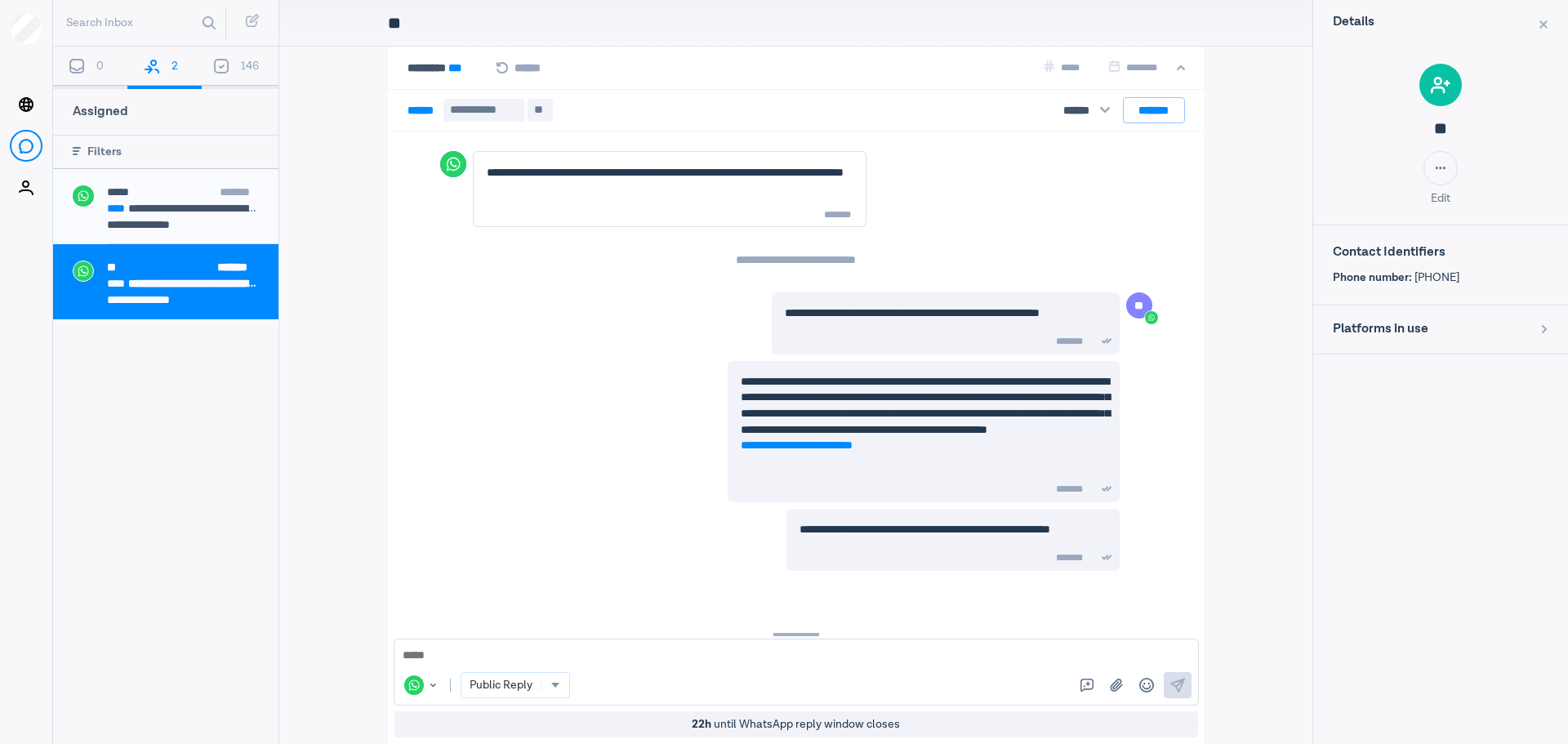 drag, startPoint x: 1482, startPoint y: 272, endPoint x: 1413, endPoint y: 281, distance: 69.58448 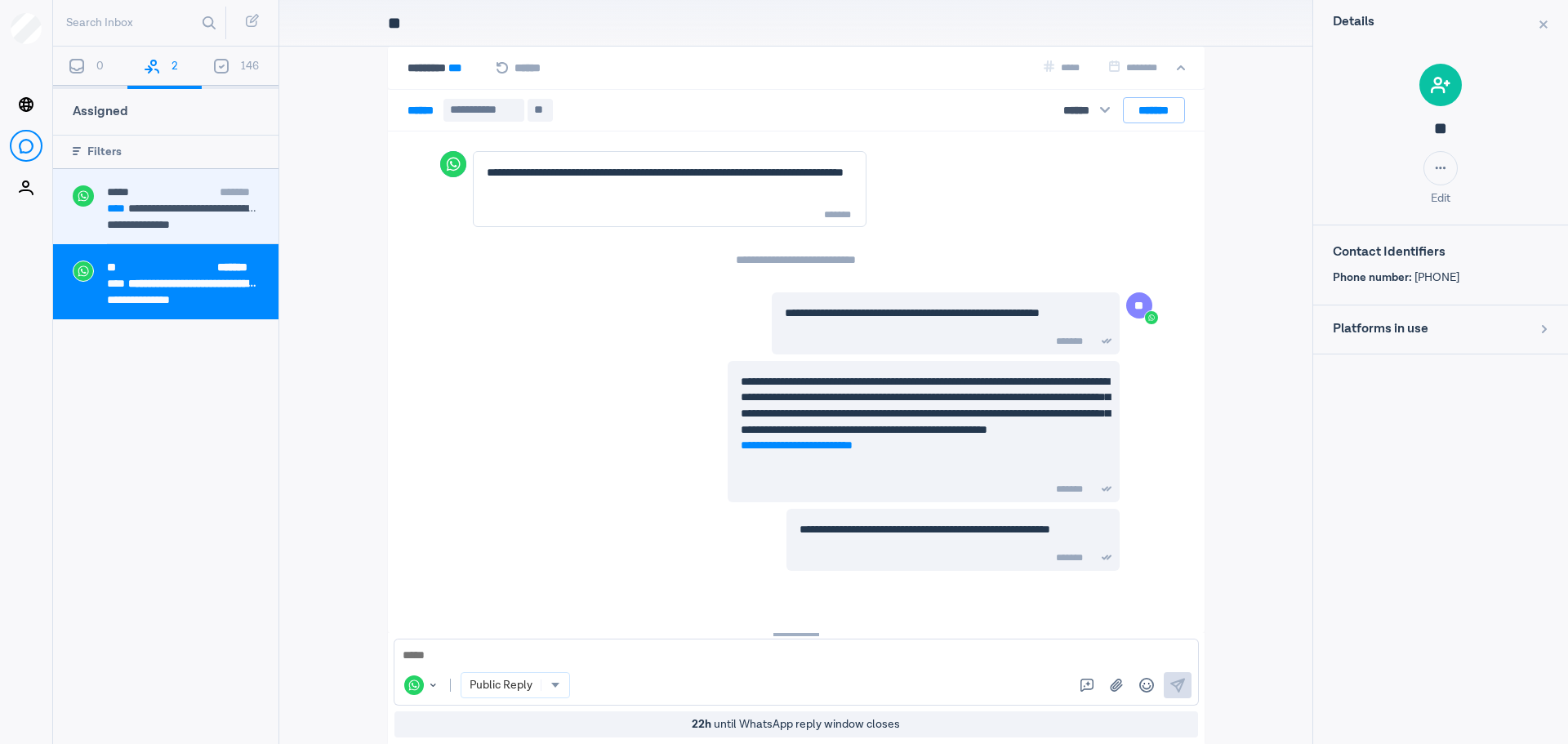 click on "[REDACTED]" at bounding box center (183, 208) 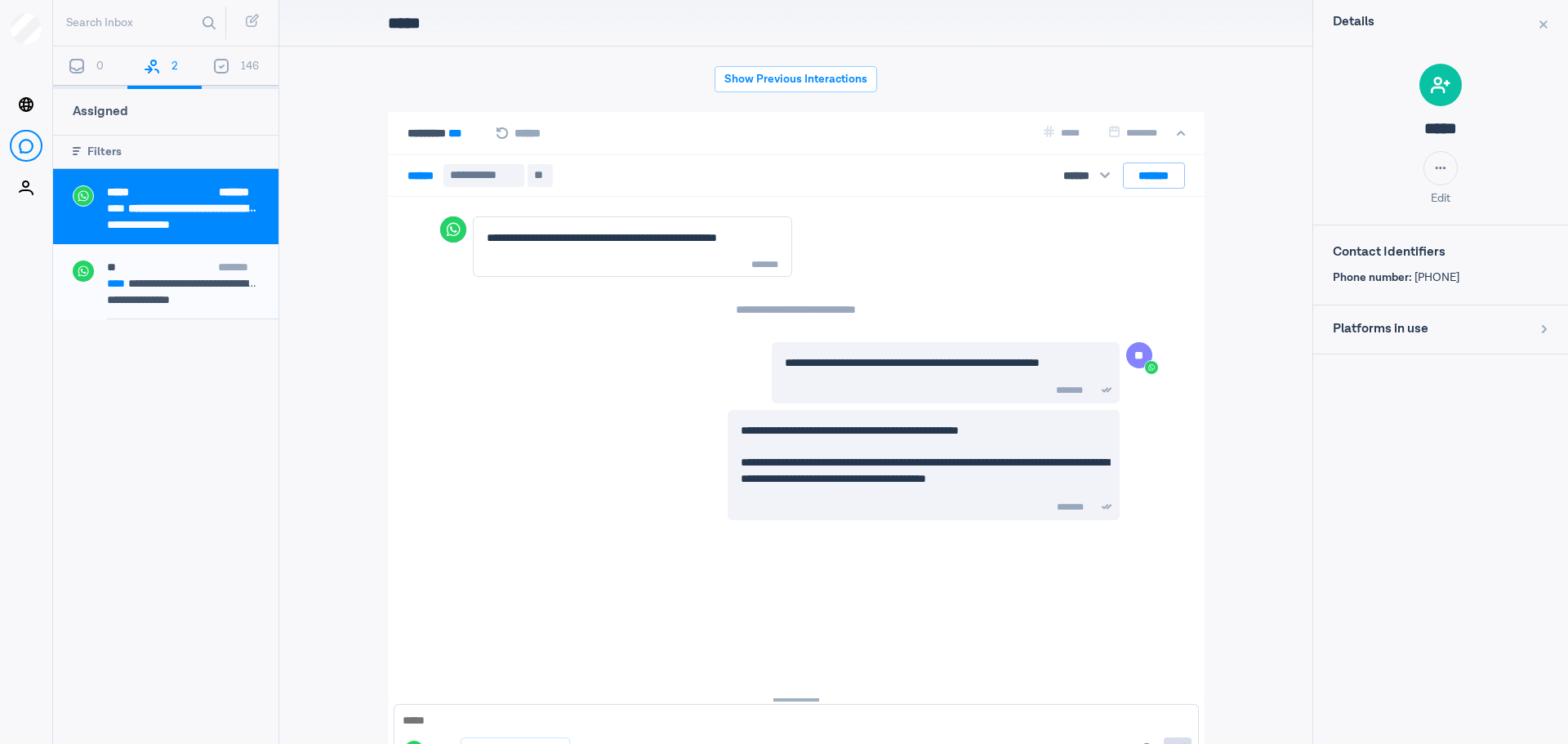scroll, scrollTop: 65, scrollLeft: 0, axis: vertical 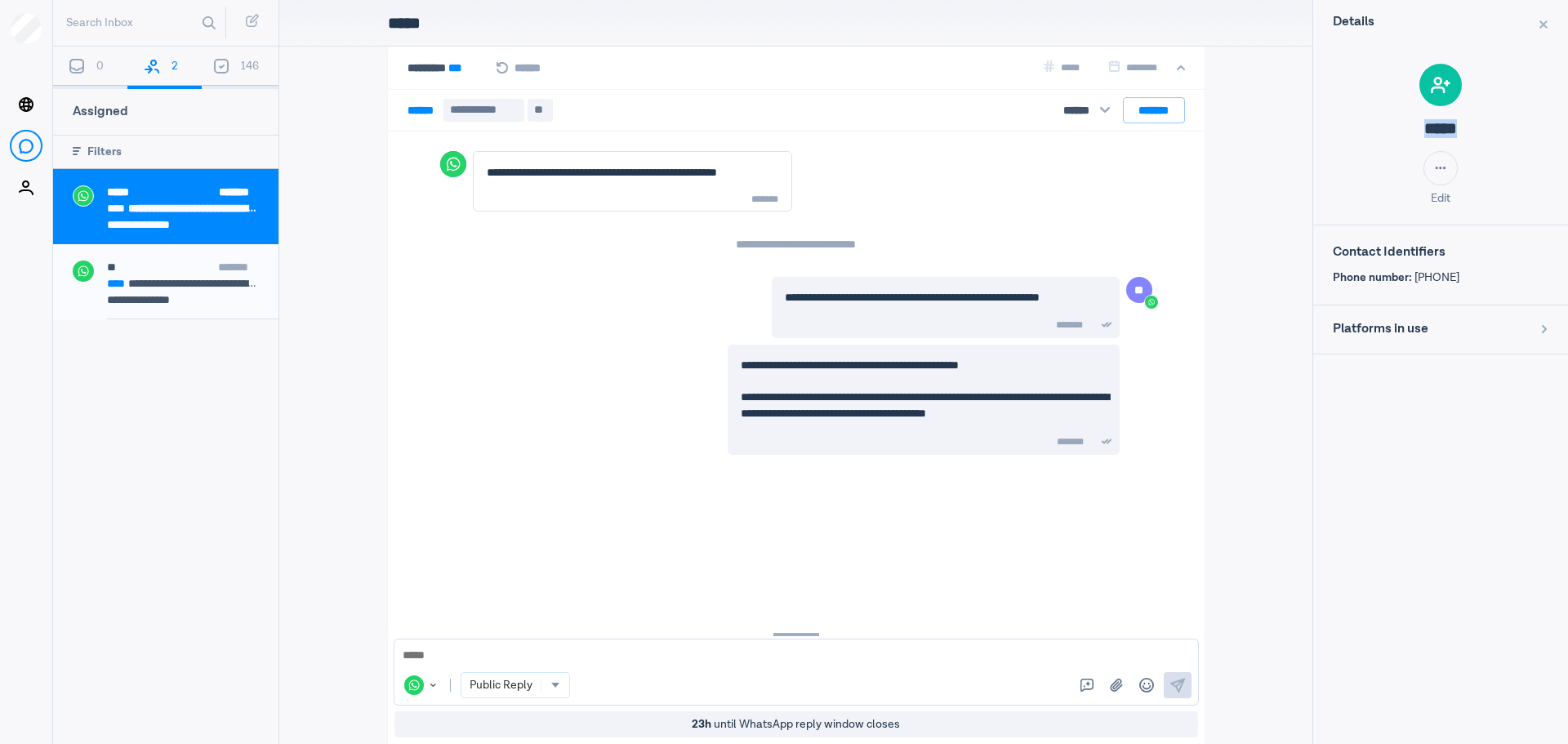 drag, startPoint x: 1474, startPoint y: 127, endPoint x: 1348, endPoint y: 133, distance: 126.14278 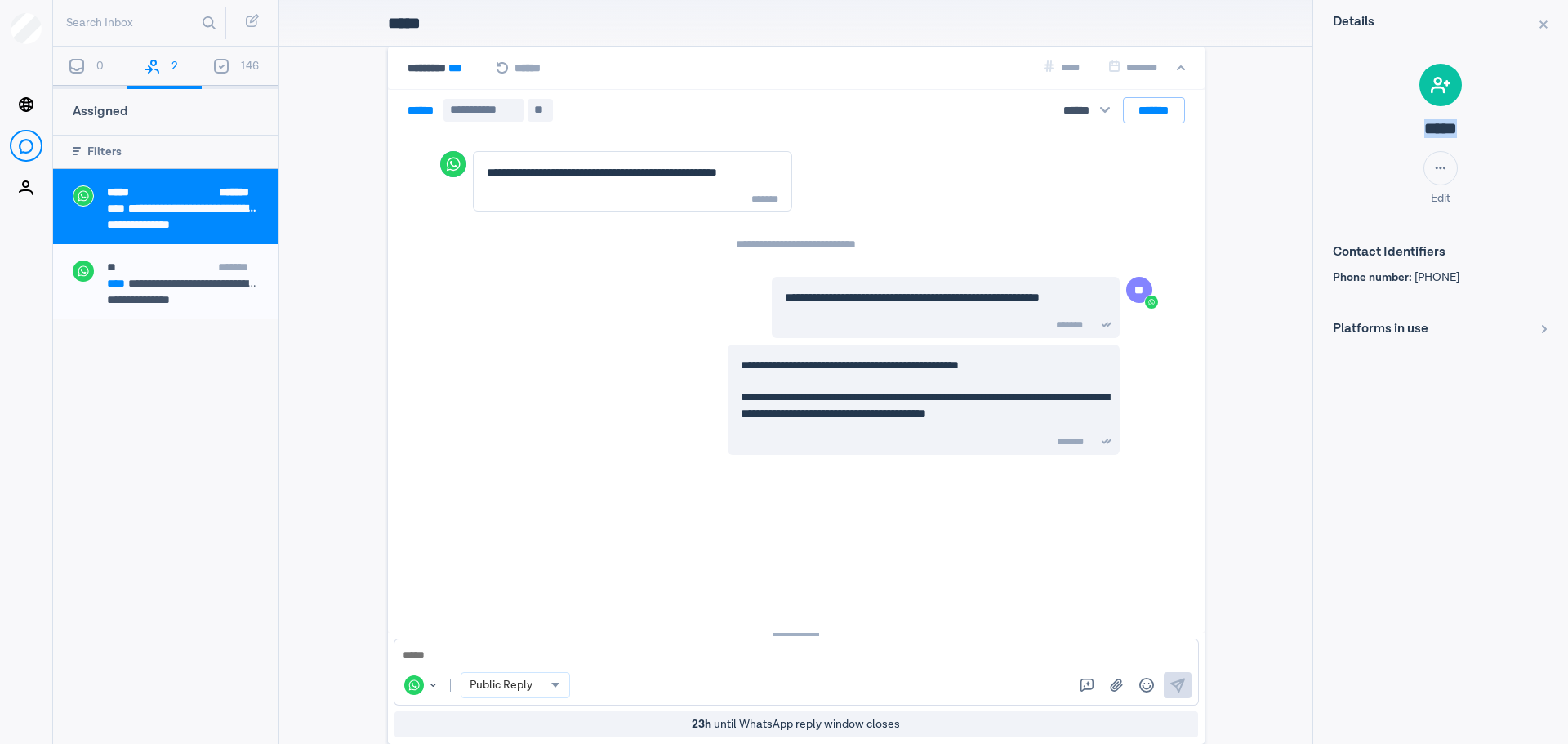 copy on "[PHONE]" 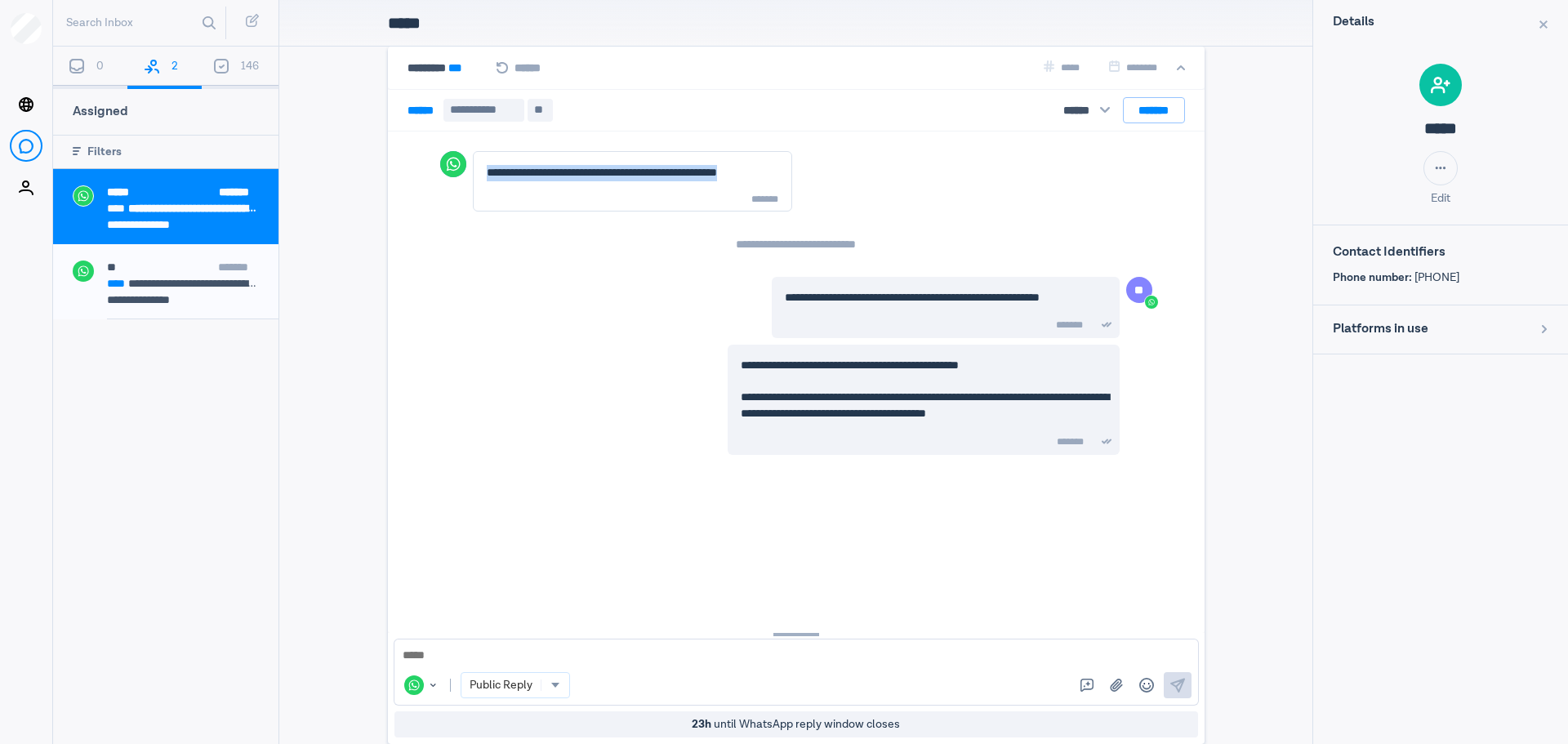 drag, startPoint x: 778, startPoint y: 170, endPoint x: 480, endPoint y: 174, distance: 298.02684 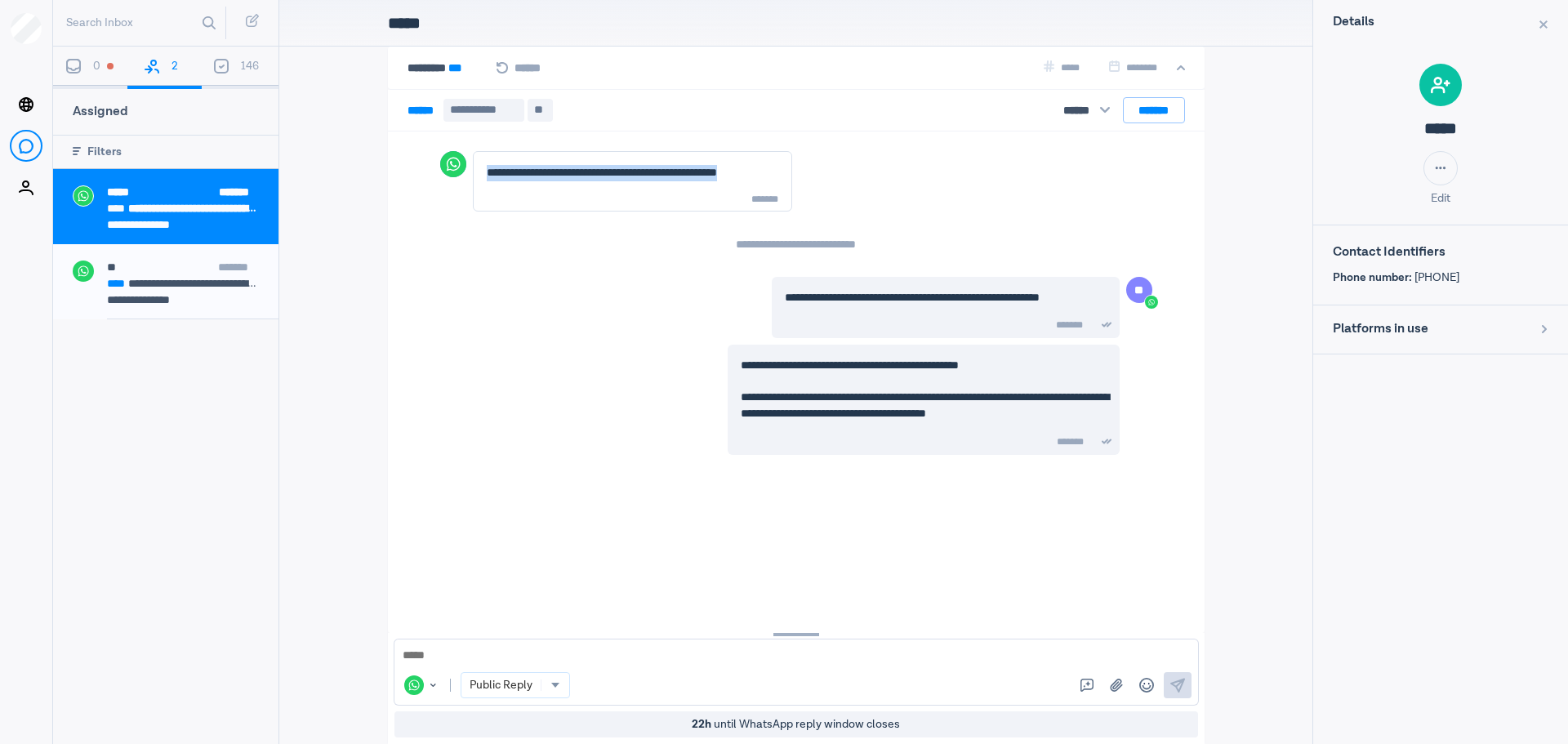 click on "0" at bounding box center [90, 68] 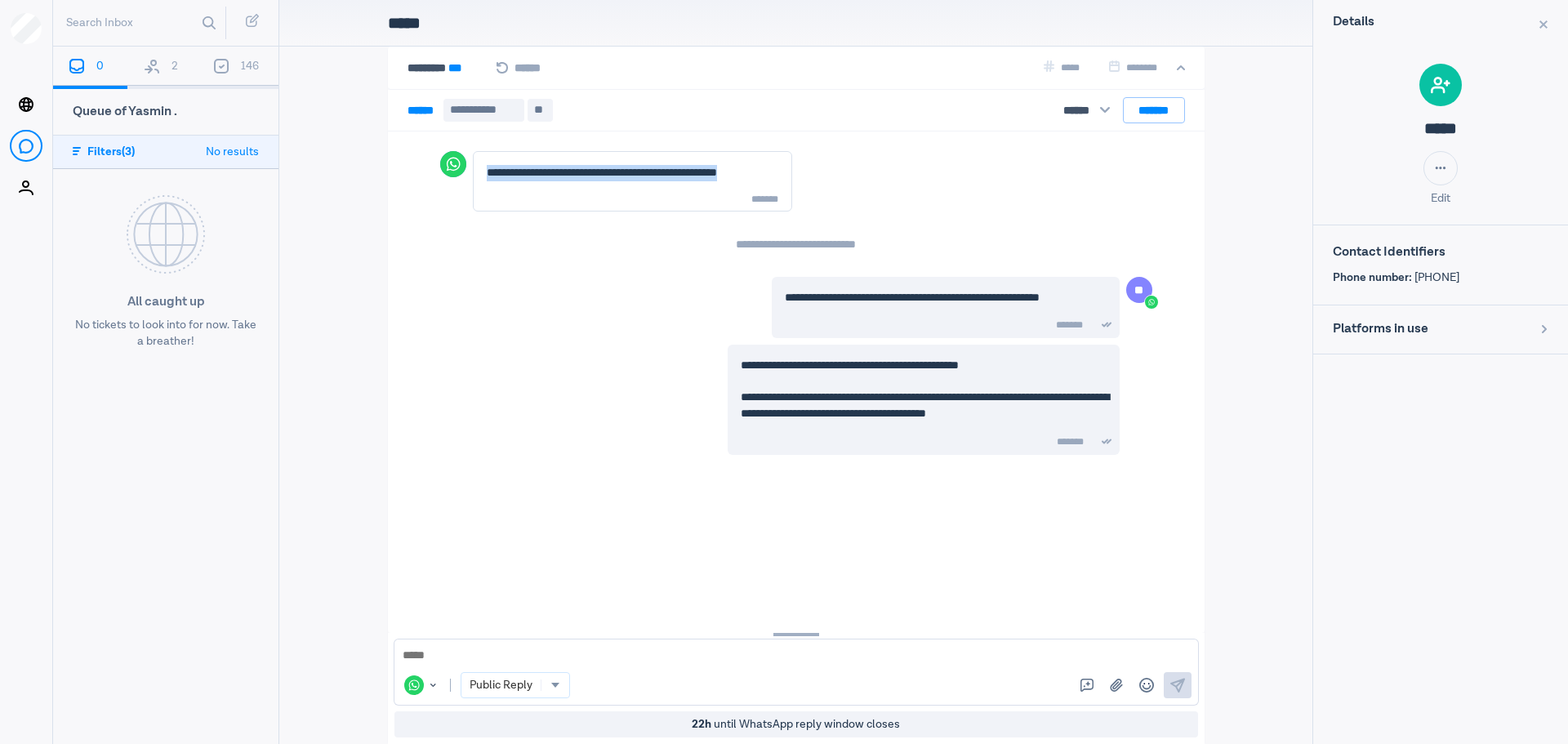 click at bounding box center (157, 71) 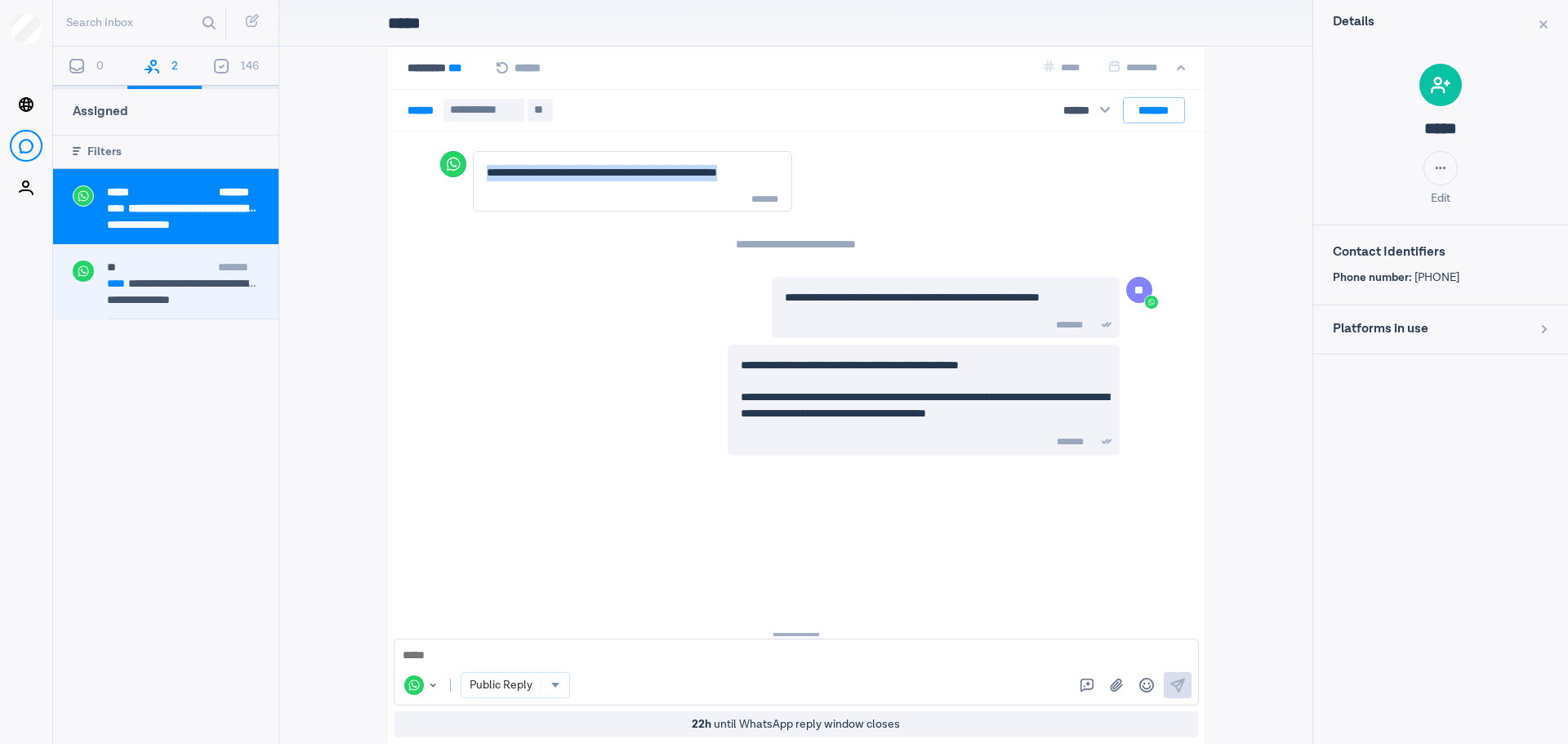click on "[REDACTED]" at bounding box center (183, 283) 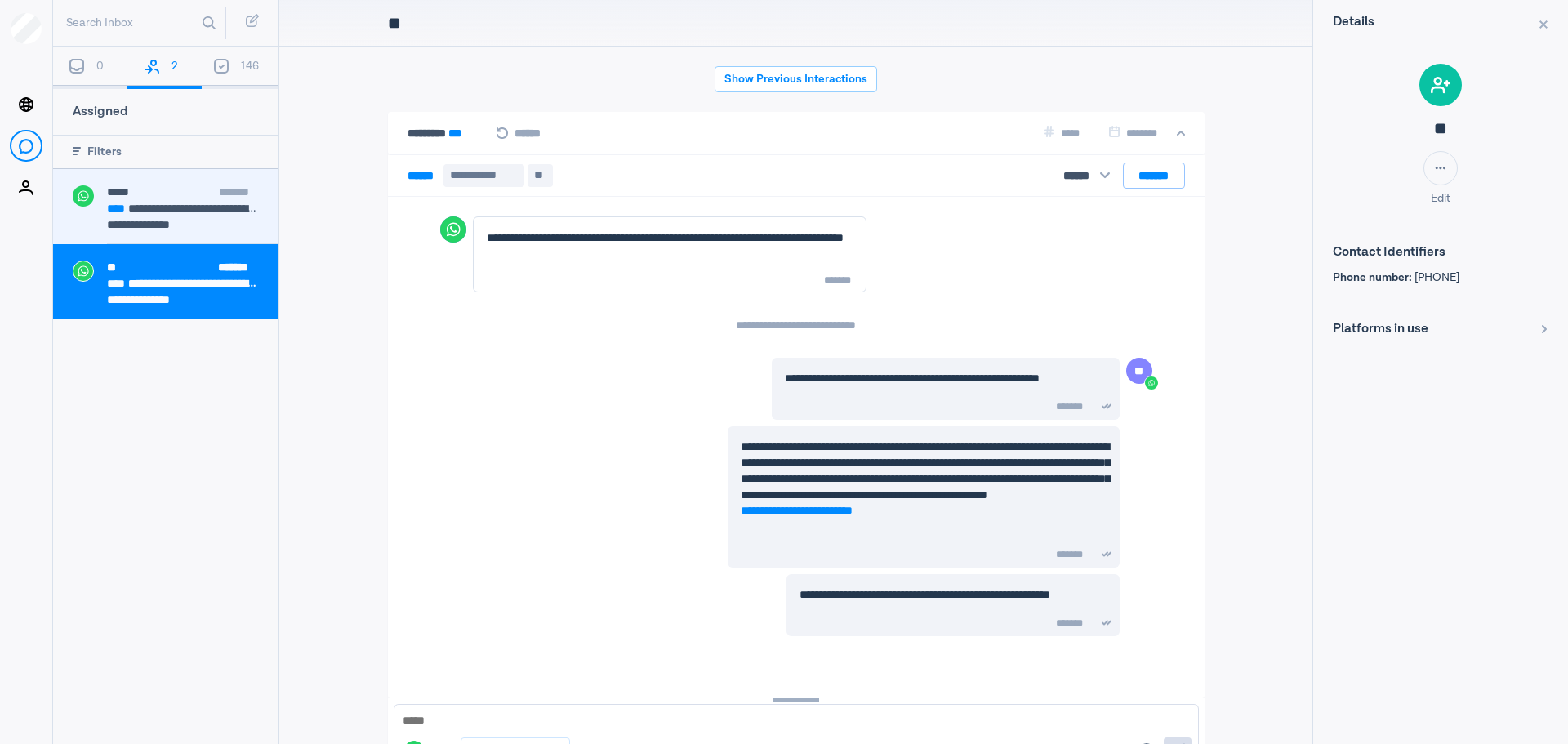 click on "[REDACTED]
[REDACTED]" at bounding box center (166, 207) 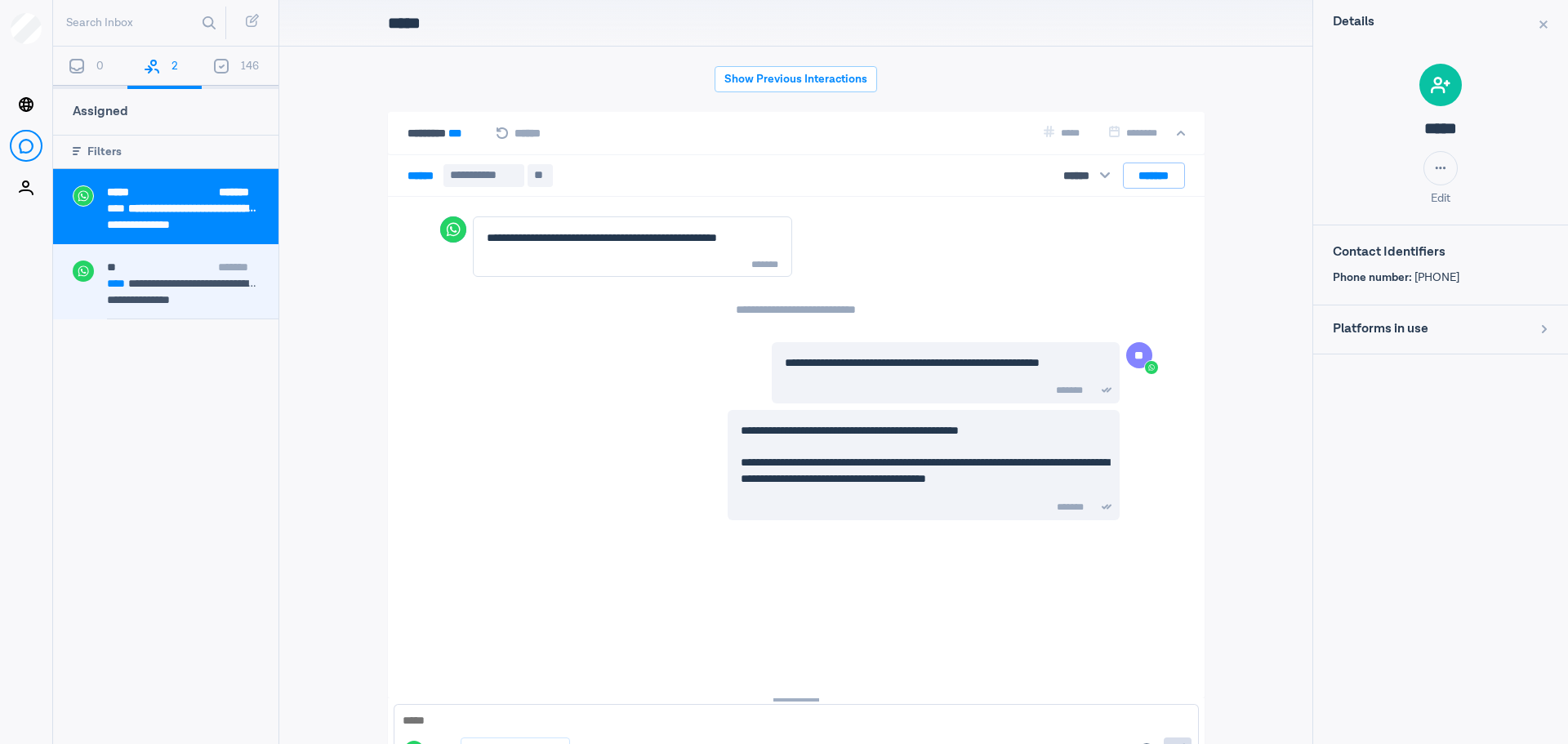 scroll, scrollTop: 65, scrollLeft: 0, axis: vertical 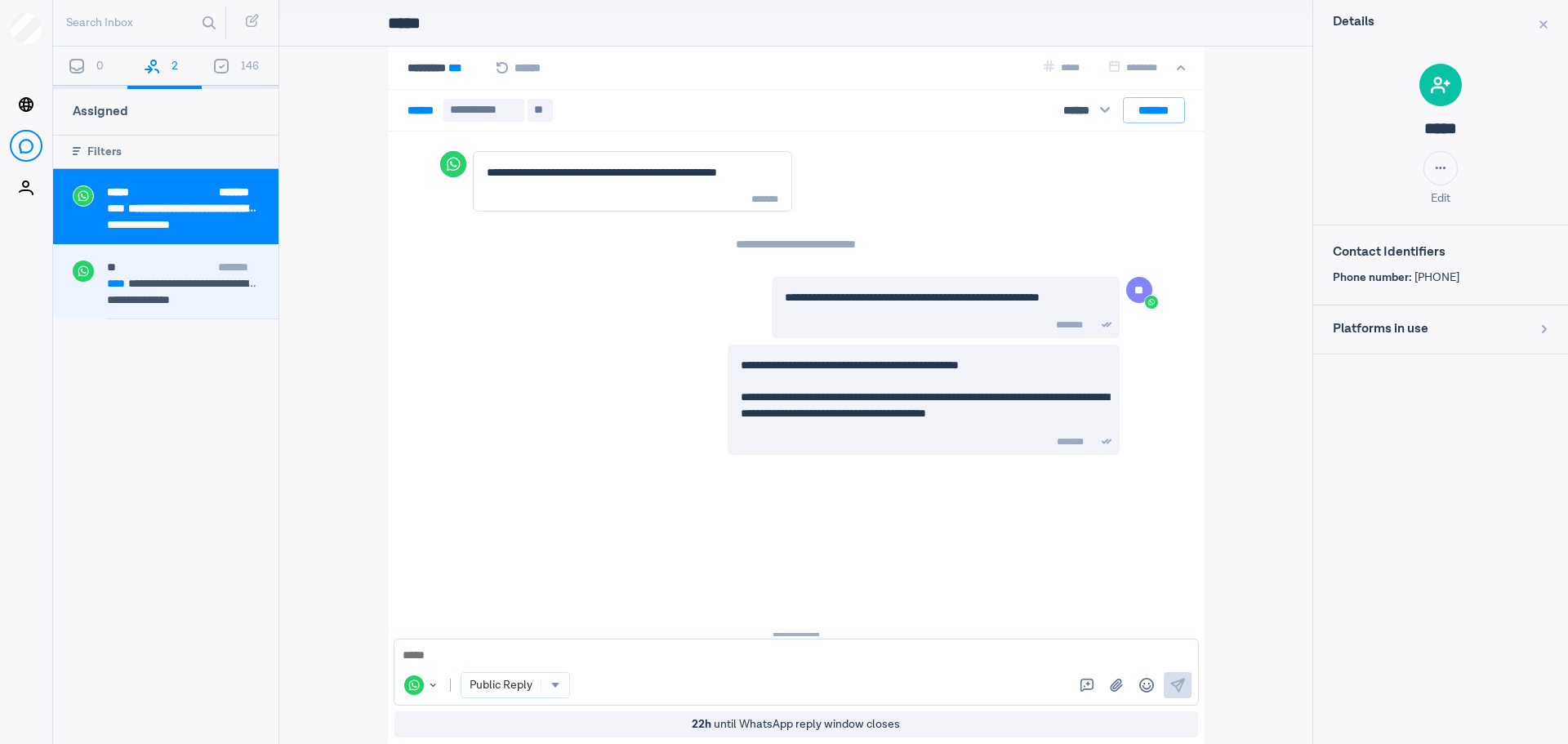 click on "[REDACTED]" at bounding box center [193, 269] 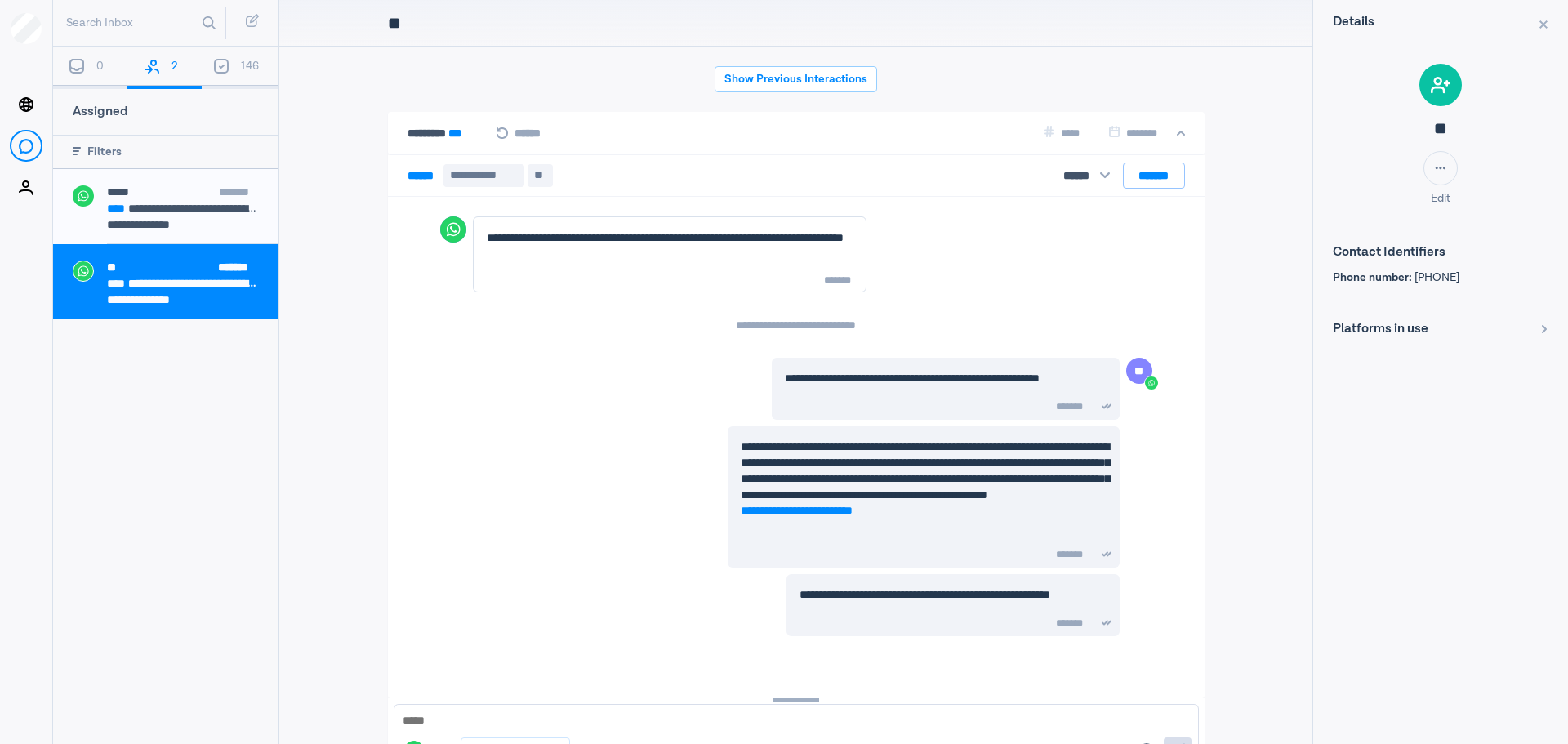 scroll, scrollTop: 65, scrollLeft: 0, axis: vertical 